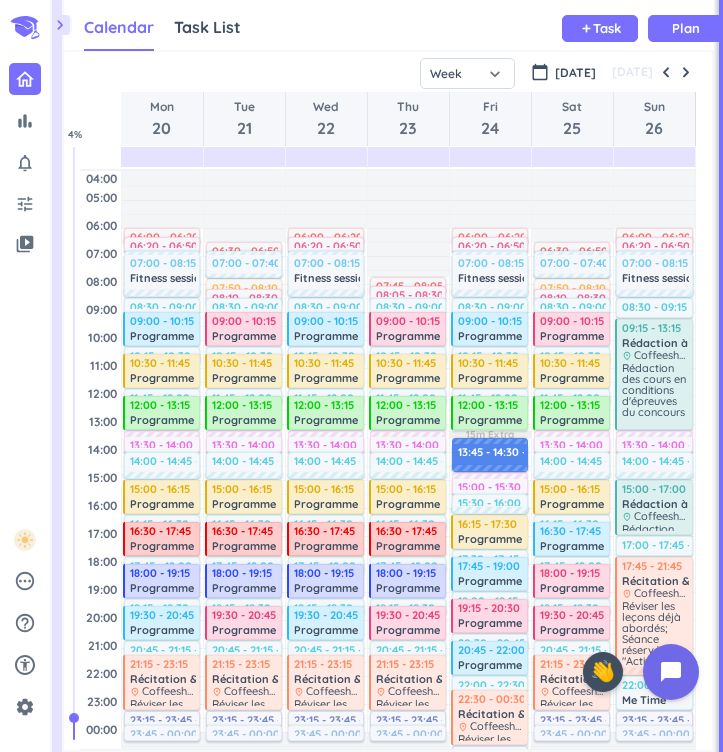 scroll, scrollTop: 0, scrollLeft: 0, axis: both 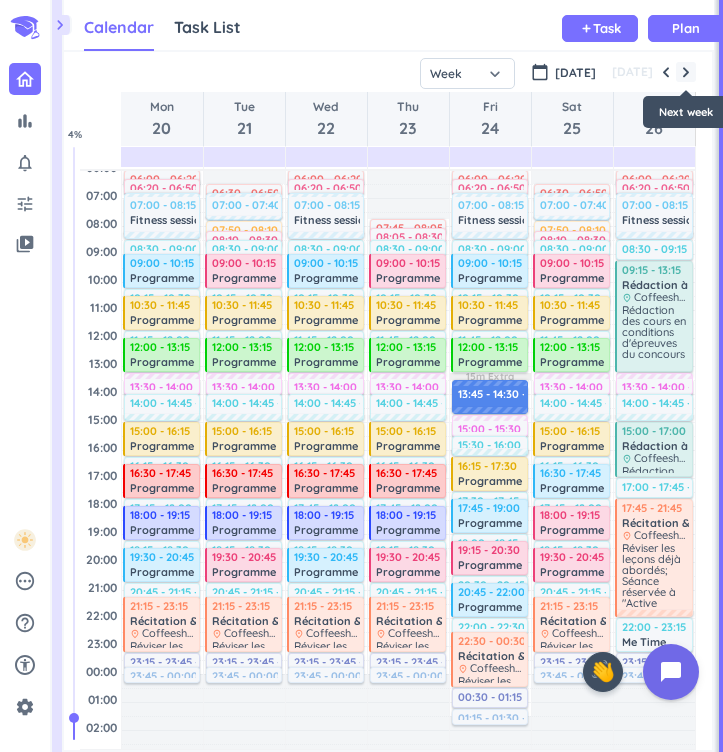 click at bounding box center [686, 72] 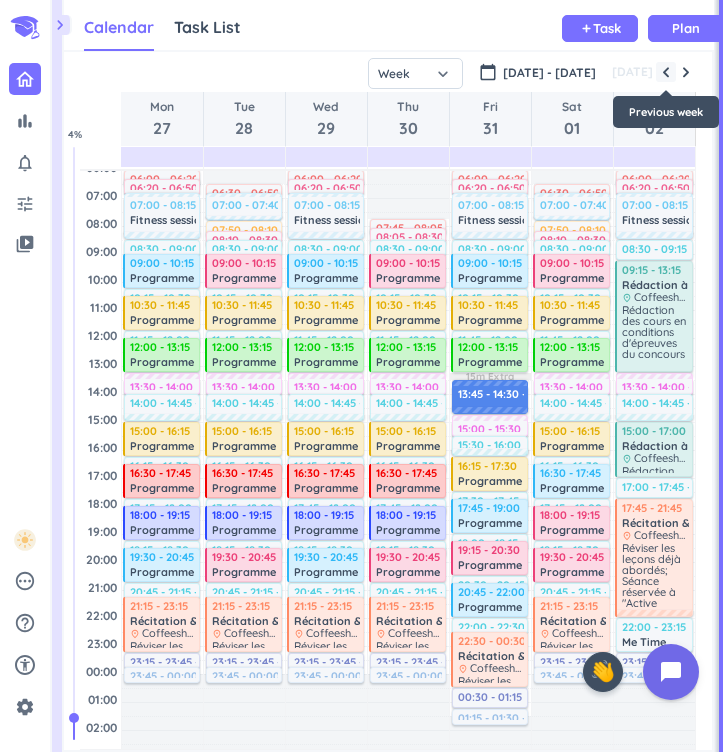click at bounding box center (666, 72) 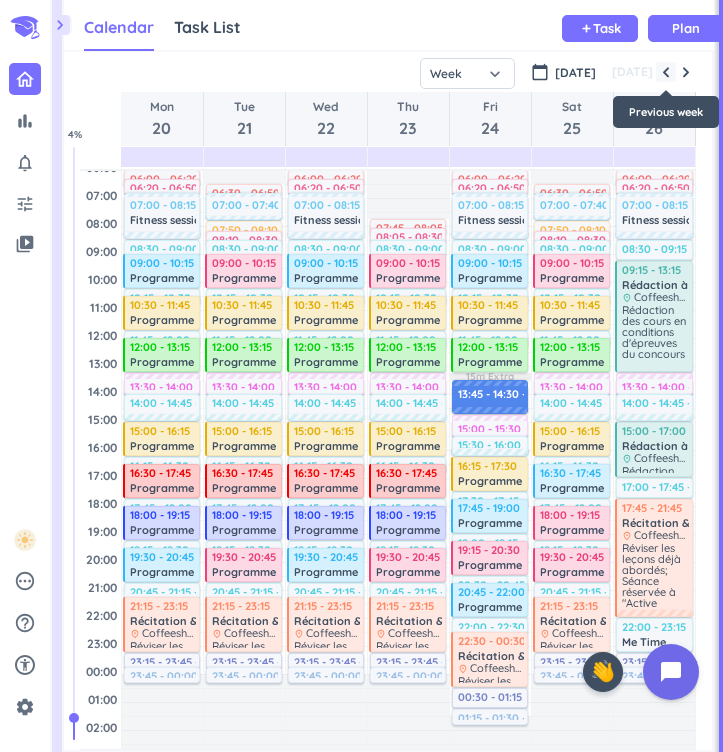click at bounding box center (666, 72) 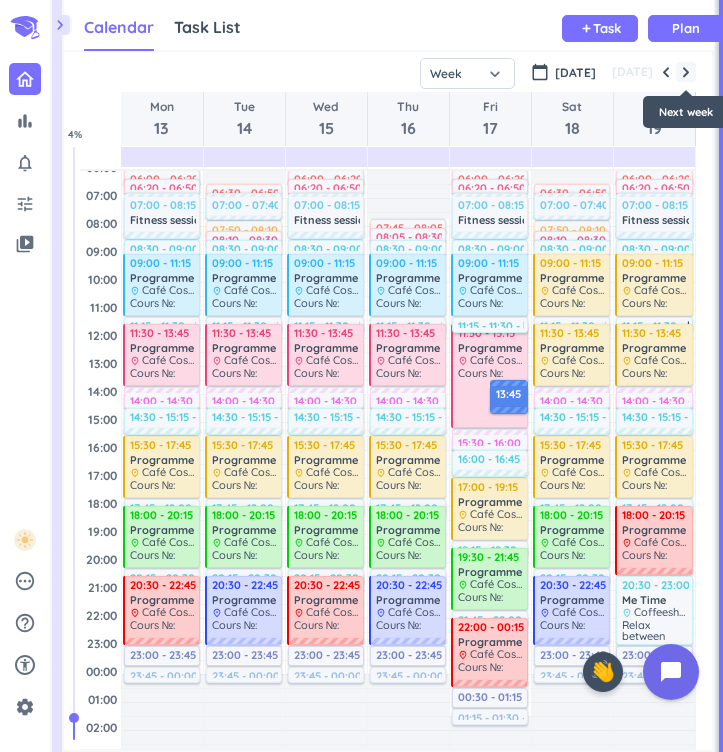 click at bounding box center [686, 72] 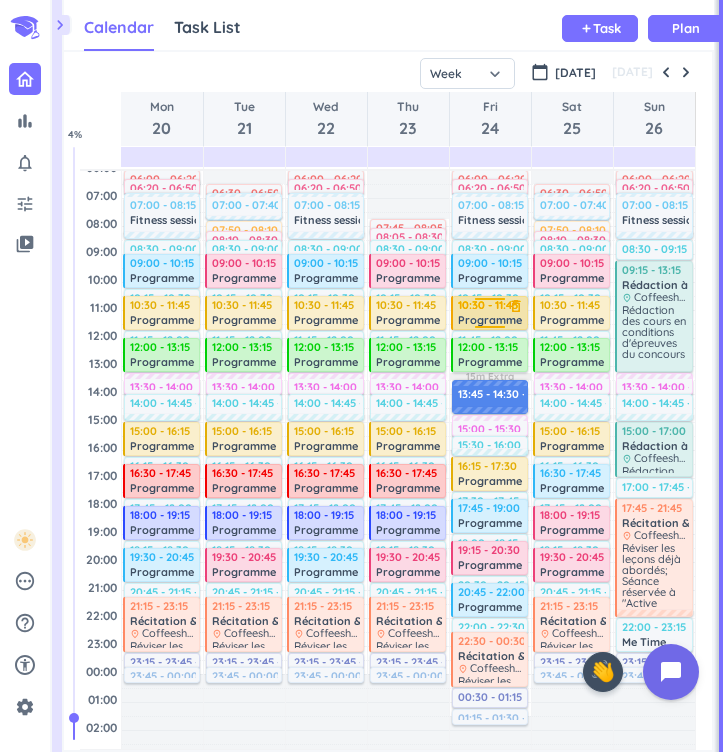 click on "10:30 - 11:45" at bounding box center (491, 305) 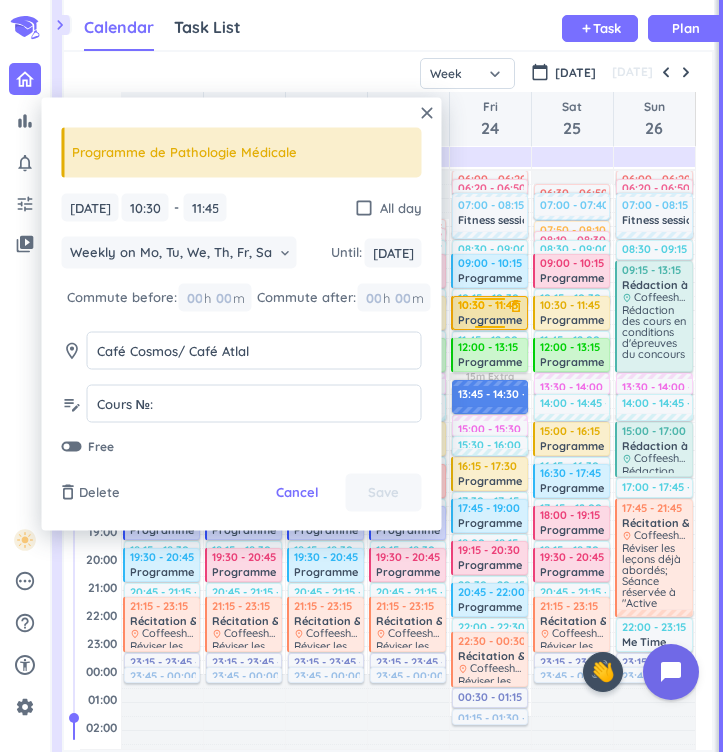 click on "10:30 - 11:45 Programme de Pathologie Médicale delete_outline place Café Cosmos/ Café Atlal Cours №:" at bounding box center [491, 312] 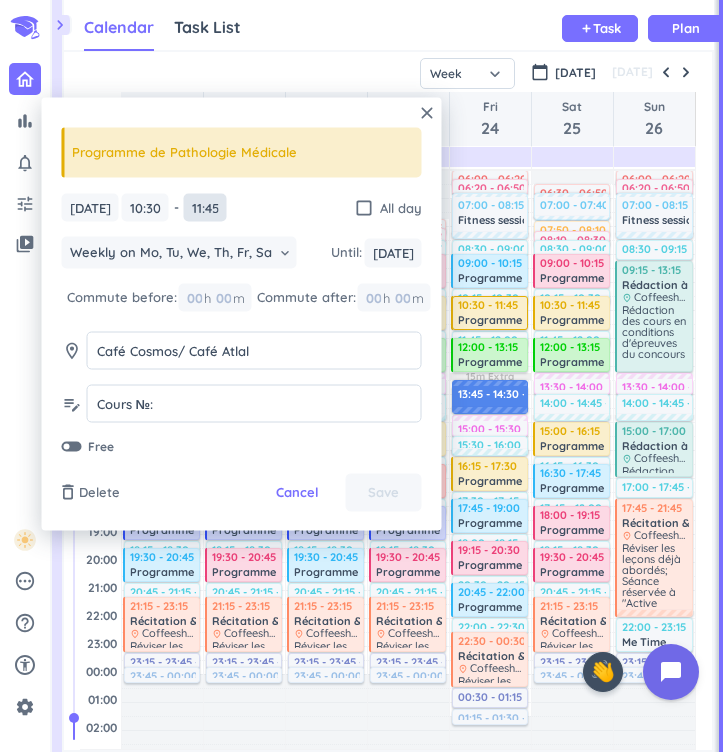 click on "11:45" at bounding box center (205, 207) 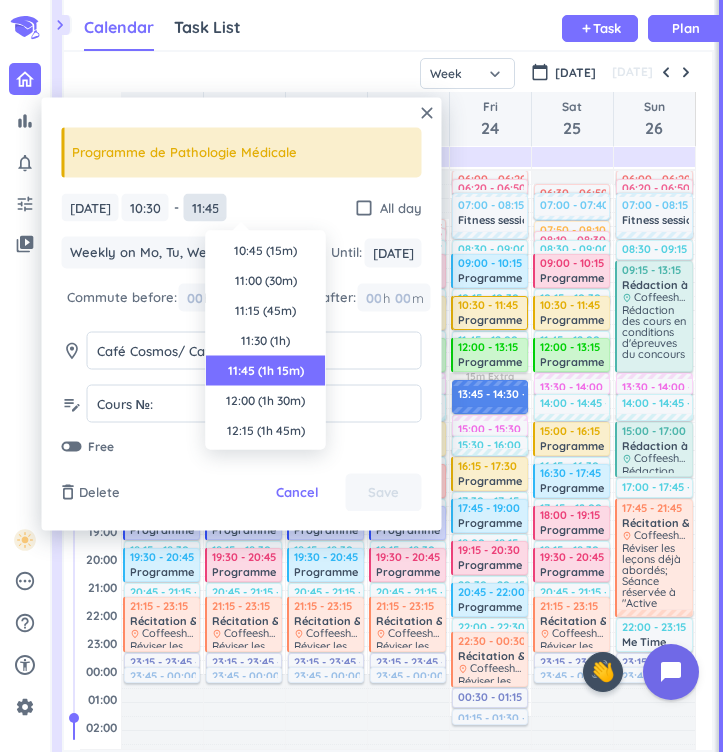 scroll, scrollTop: 120, scrollLeft: 0, axis: vertical 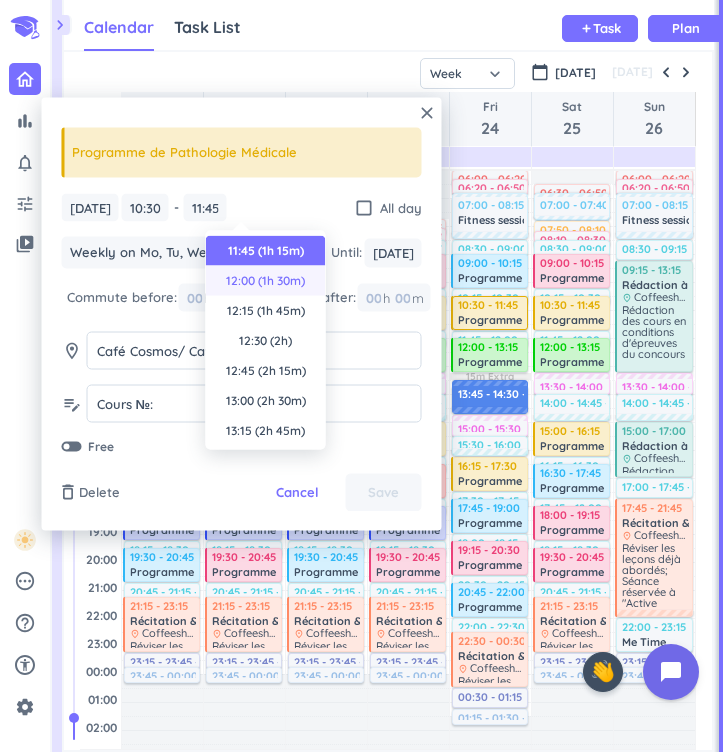 click on "12:00 (1h 30m)" at bounding box center (266, 281) 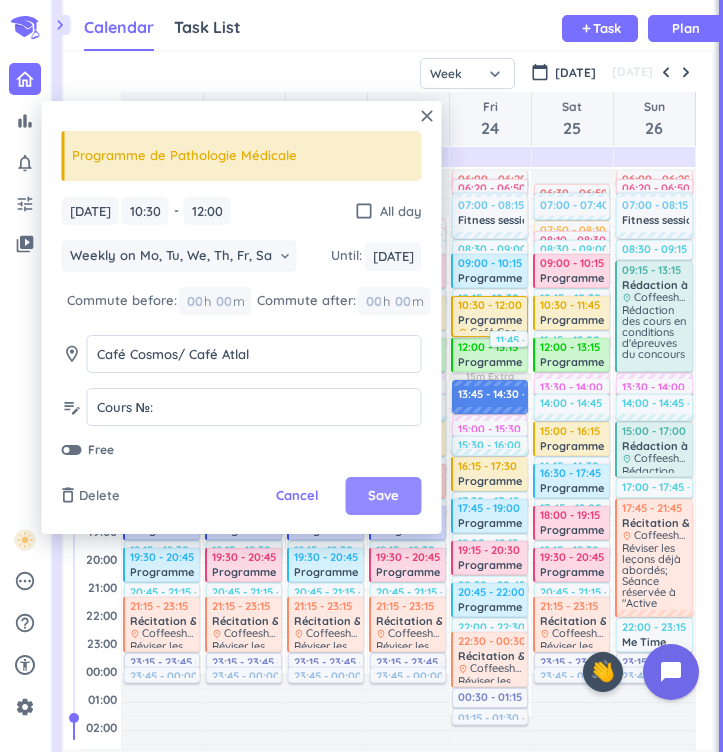 click on "Save" at bounding box center (384, 496) 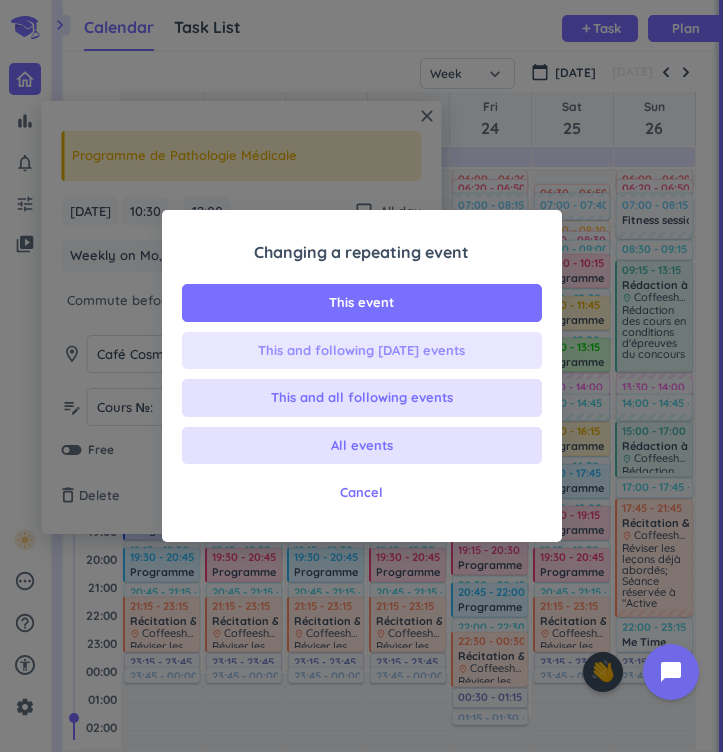 click on "This and following [DATE] events" at bounding box center (361, 351) 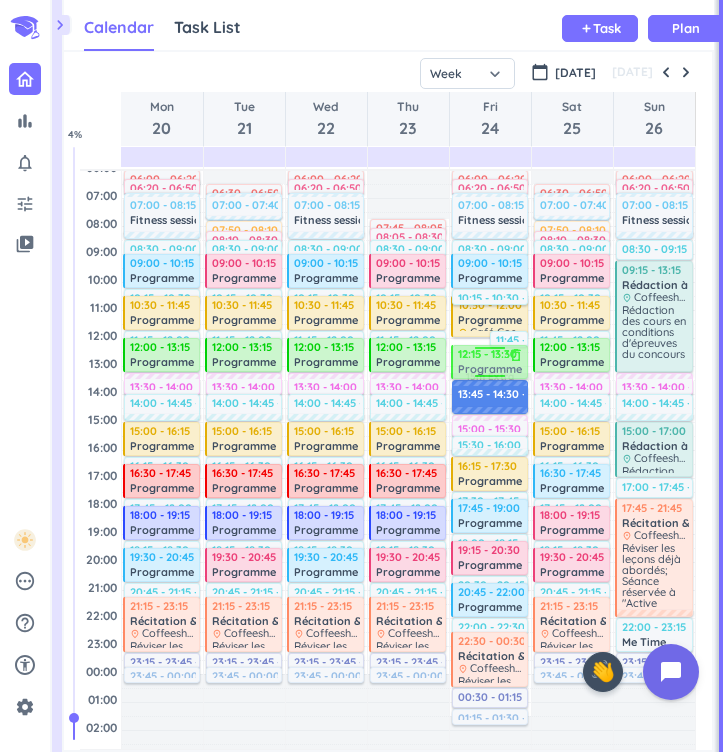 click on "15m Extra Adjust Awake Time Adjust Awake Time 10:30 - 12:00 Programme de Pathologie Médicale delete_outline place Café Cosmos/ Café Atlal Cours №: 11:45 - 12:00 Me Time delete_outline place Coffeeshop Relax between studying sessions 06:00 - 06:20 Morning Routine delete_outline place Bathroom Do my Hygiene Routine, and Prepare for the day 06:20 - 06:50 Breakfast delete_outline place Kitchen At the beginning of the day, Eat the Pre-workout meal i have in place and hit the Gym, and take the post-workout meal with me after the gym session 07:00 - 08:15 Fitness session delete_outline place Axis Fitness Upper Body Day 15m commute 08:30 - 09:00 Me Time delete_outline place Coffeeshop Relax before I start studying 09:00 - 10:15 Programme de l'Anatomie delete_outline place Café Cosmos/ Café Atlal Cours №: 10:15 - 10:30 Me Time delete_outline place Coffeeshop Power nap Before Getting back to Work 12:00 - 13:15 Programme de Pathologie Chirurgicale delete_outline place Café Cosmos/ Café Atlal Cours №: place" at bounding box center [490, 449] 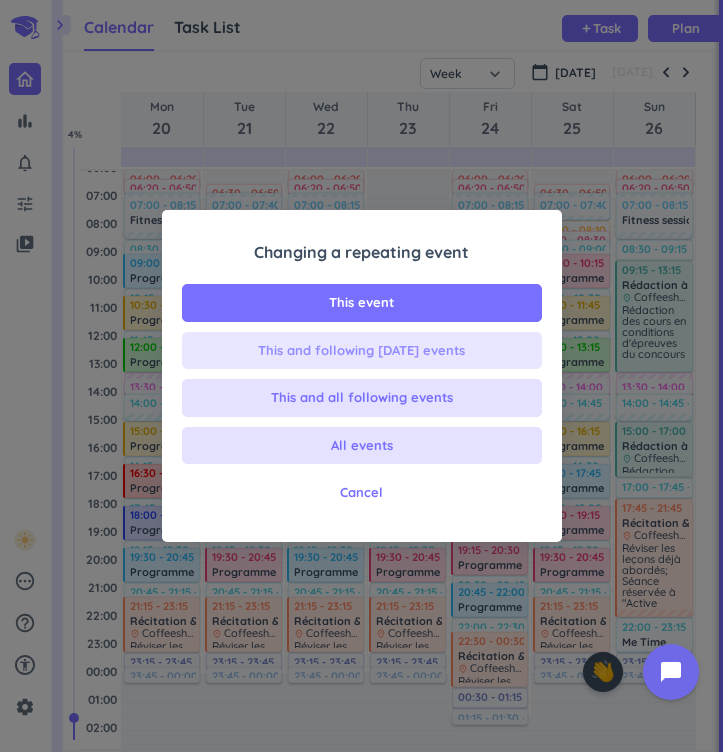 click on "This and following [DATE] events" at bounding box center [362, 351] 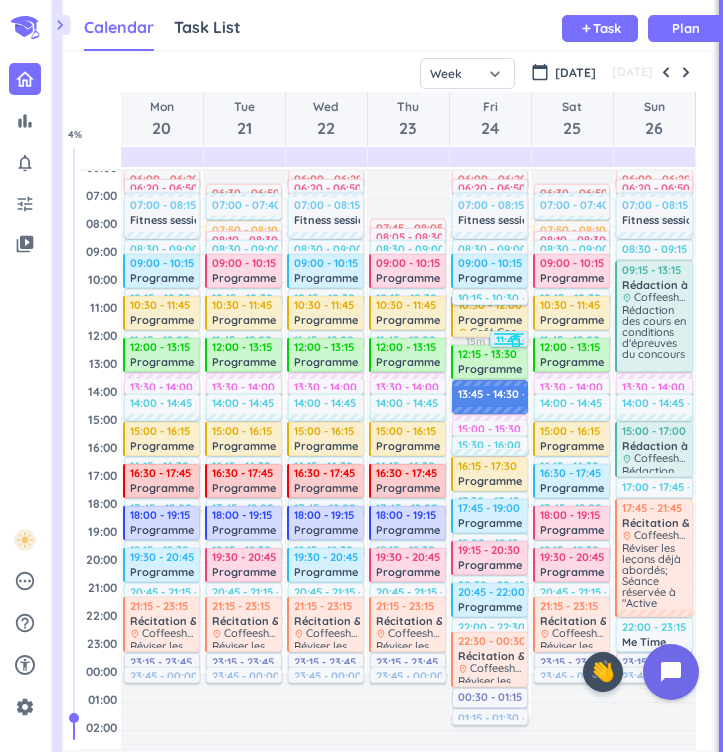 click on "11:45 - 12:00 Me Time delete_outline place Coffeeshop Relax between studying sessions" at bounding box center (509, 339) 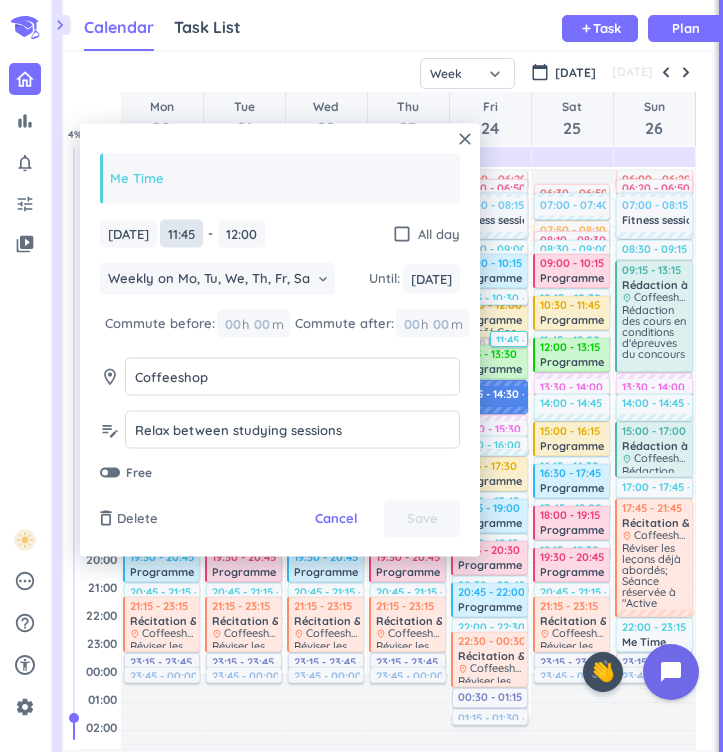 click on "11:45" at bounding box center [181, 233] 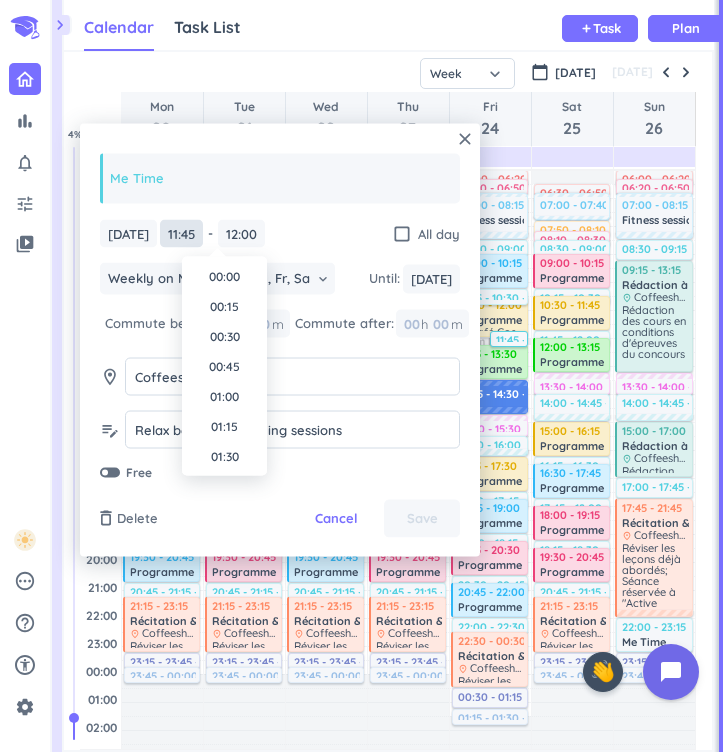 scroll, scrollTop: 1320, scrollLeft: 0, axis: vertical 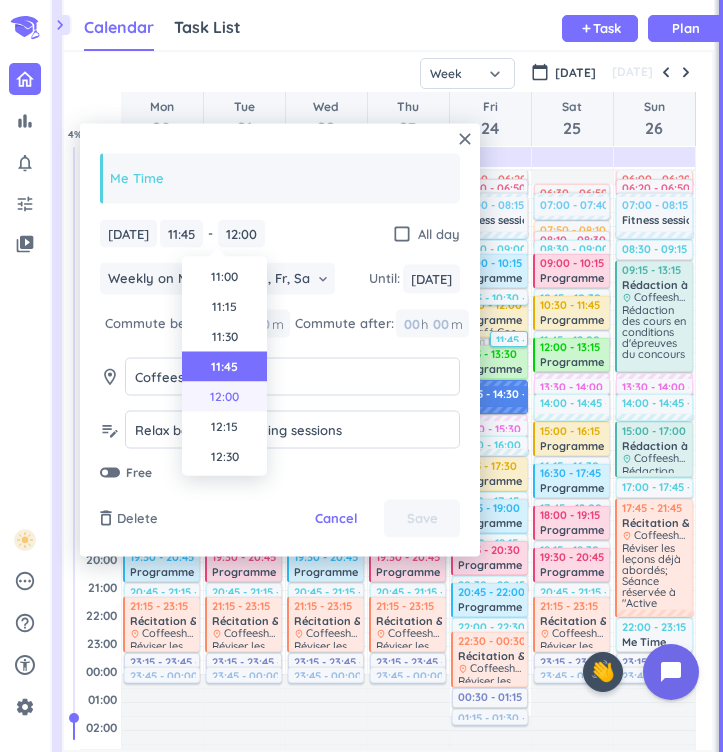 click on "12:00" at bounding box center [224, 397] 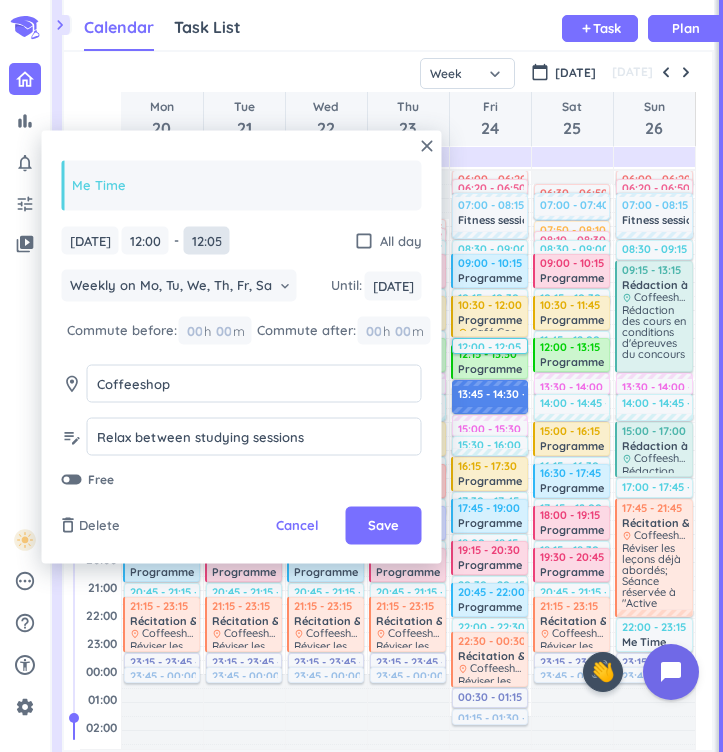 click on "12:05" at bounding box center (207, 240) 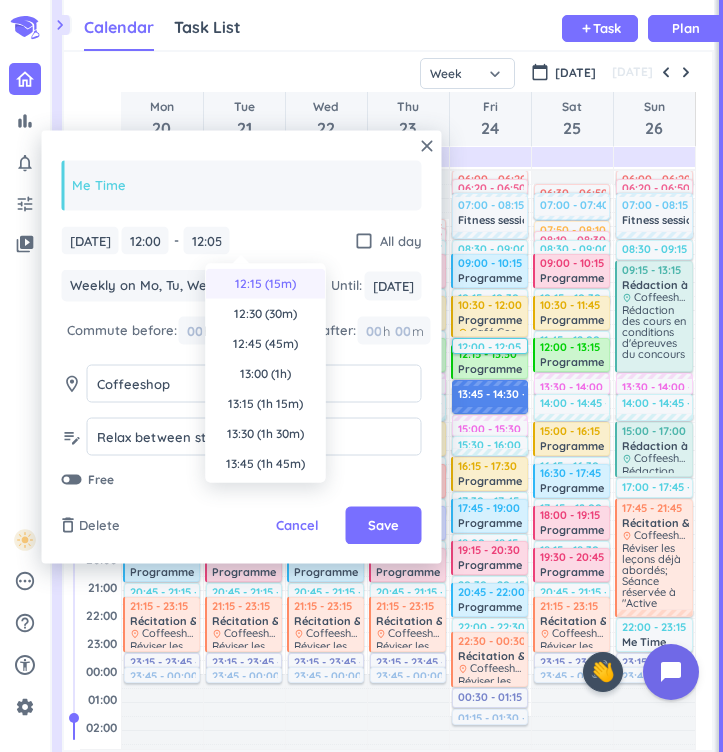 click on "12:15 (15m)" at bounding box center [266, 284] 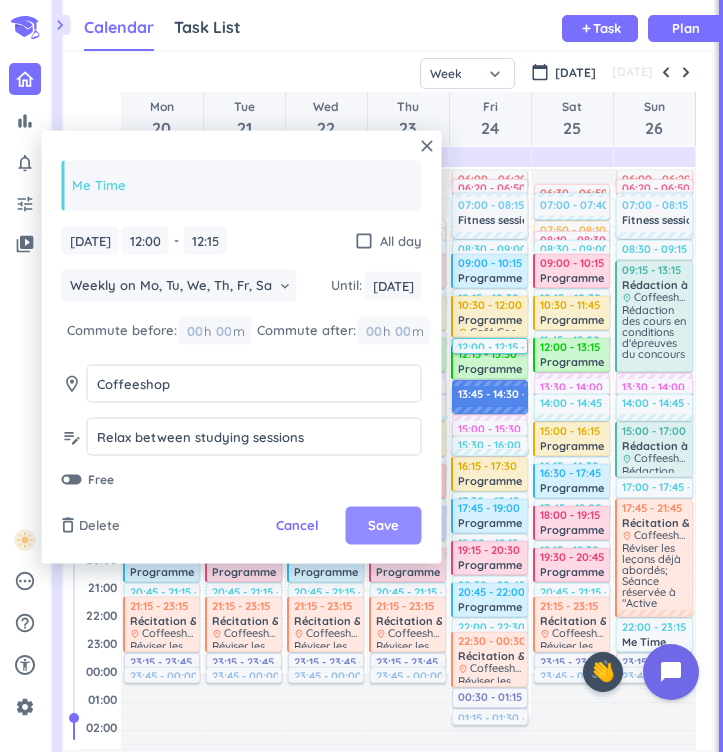click on "Save" at bounding box center [383, 526] 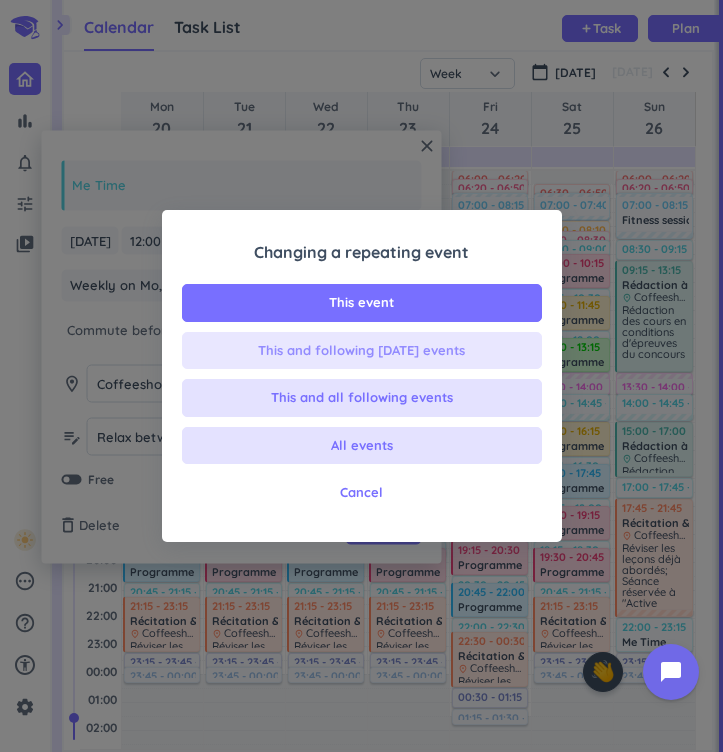 click on "This and following [DATE] events" at bounding box center (361, 351) 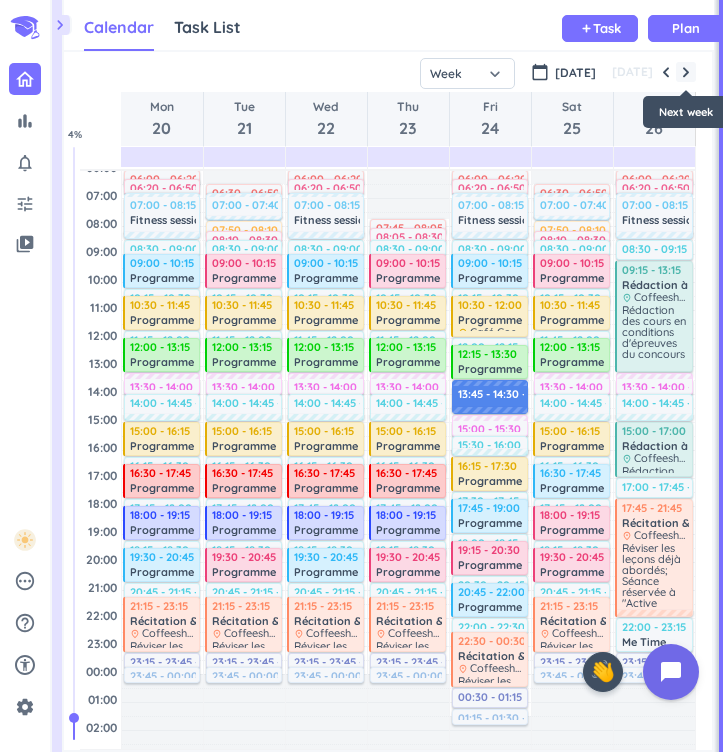 click at bounding box center [686, 72] 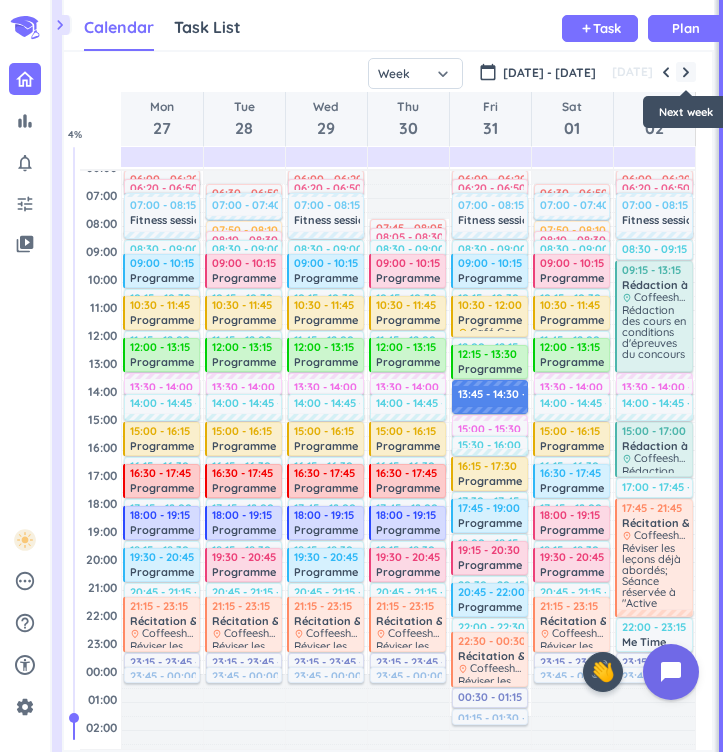 click at bounding box center [686, 72] 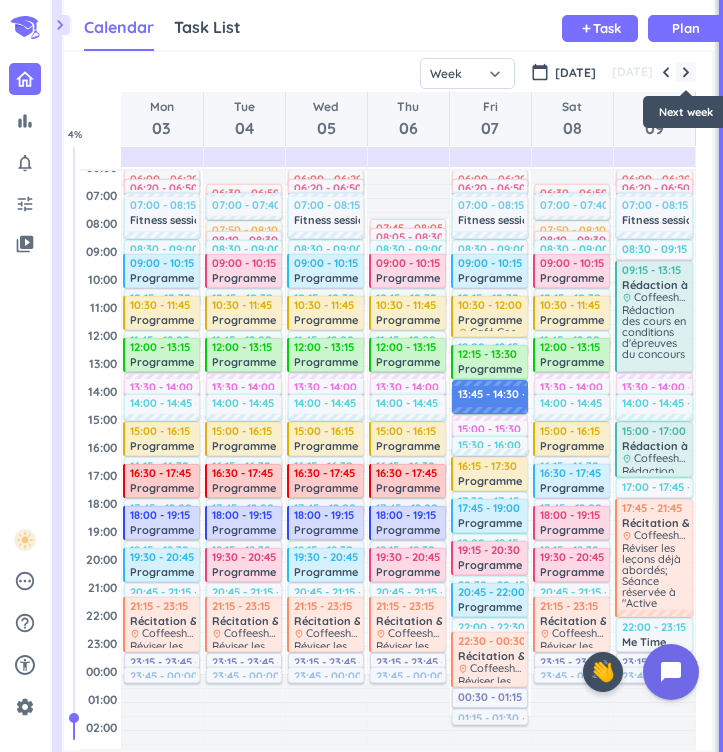 click at bounding box center (686, 72) 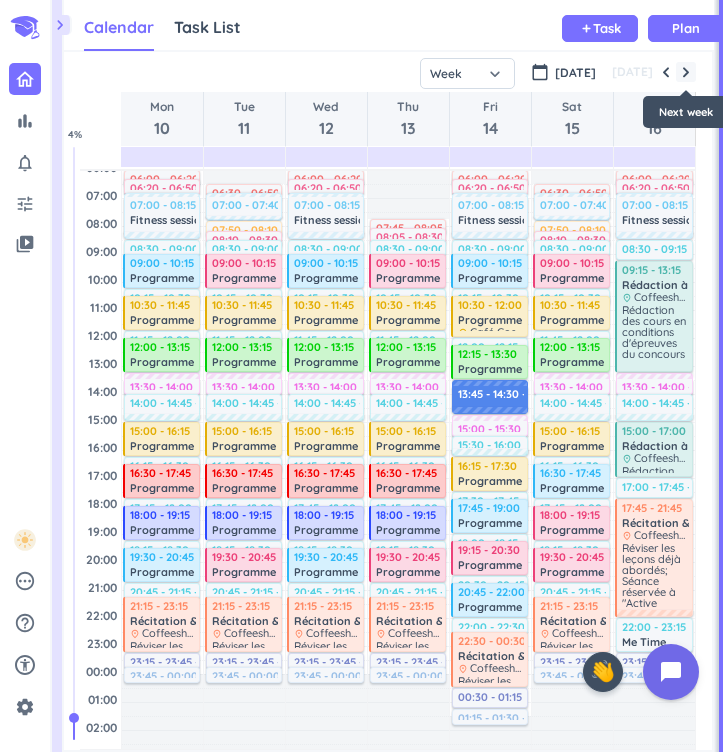 click at bounding box center (686, 72) 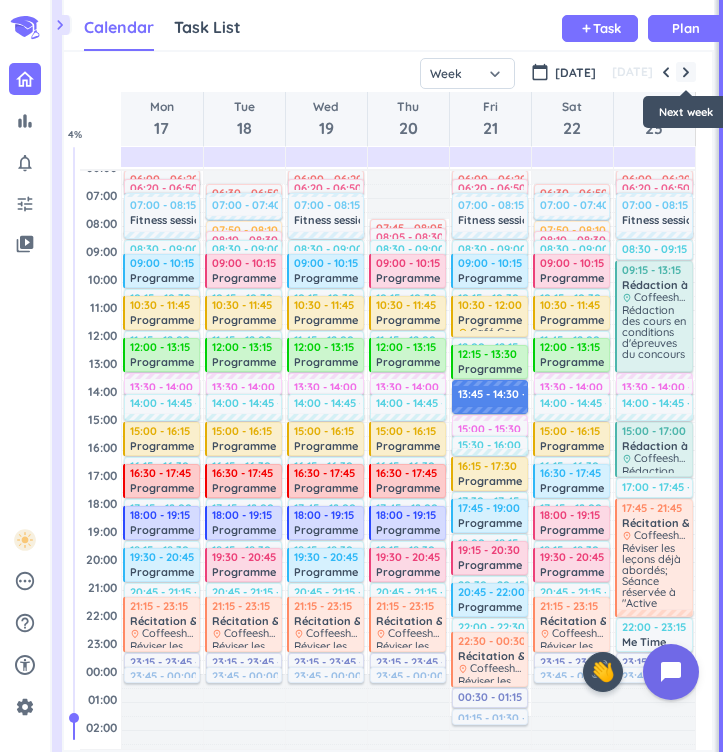 click at bounding box center (686, 72) 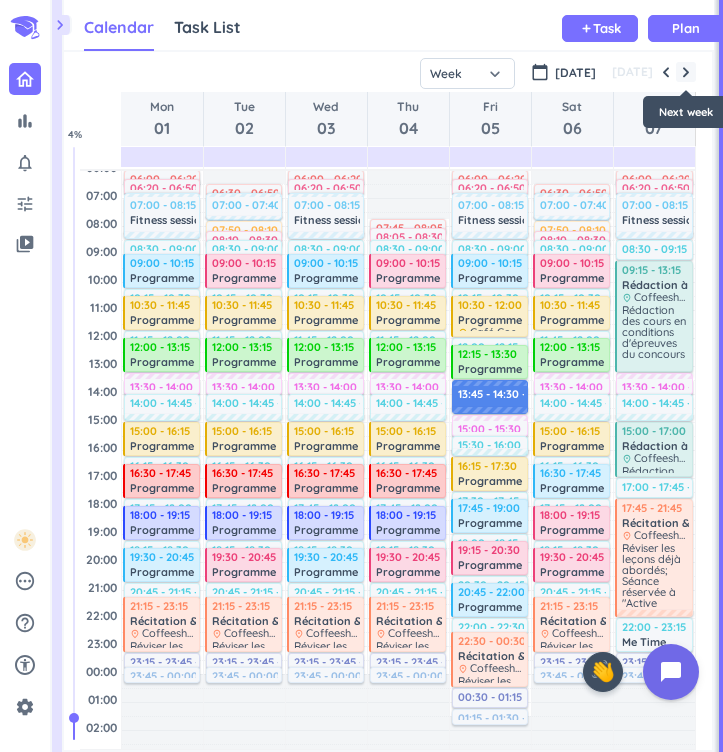 click at bounding box center [686, 72] 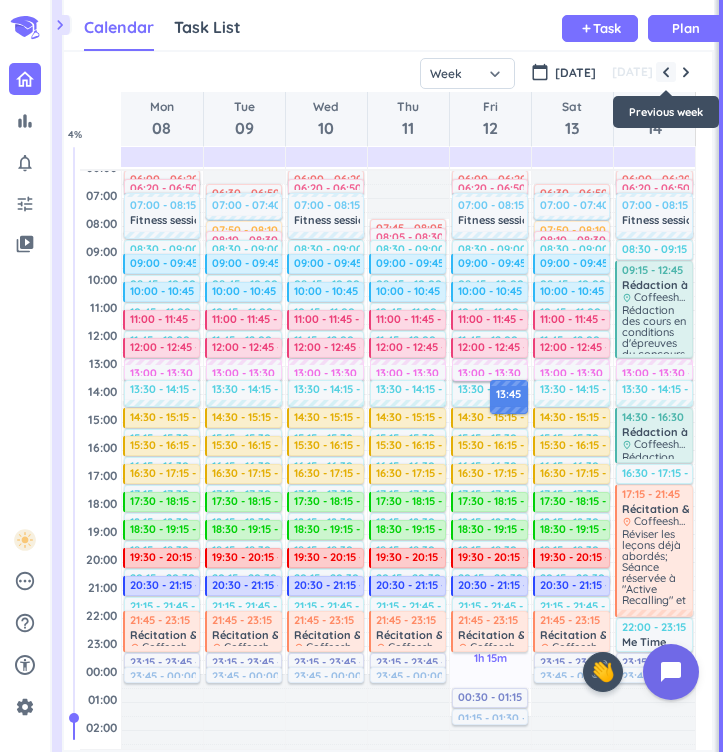 click at bounding box center [666, 72] 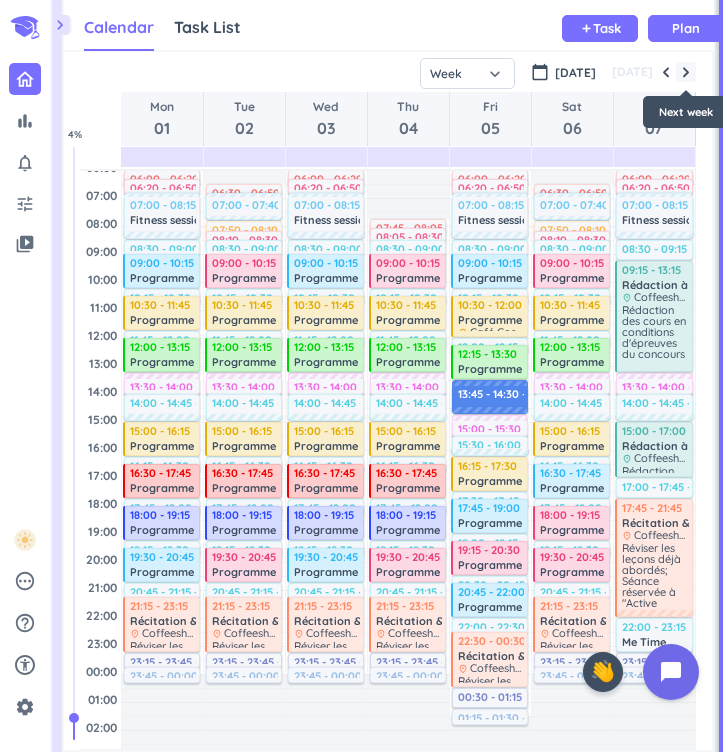 click at bounding box center [686, 72] 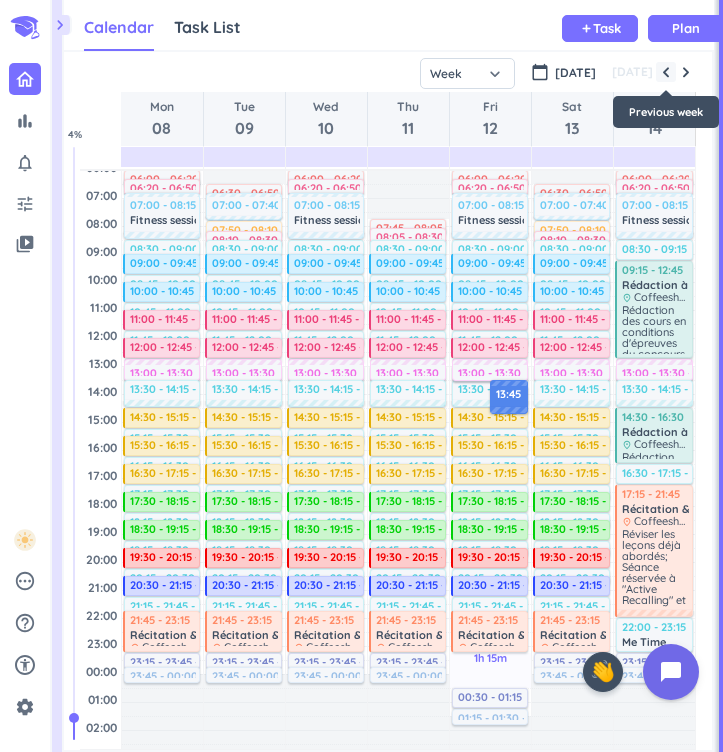 click at bounding box center (666, 72) 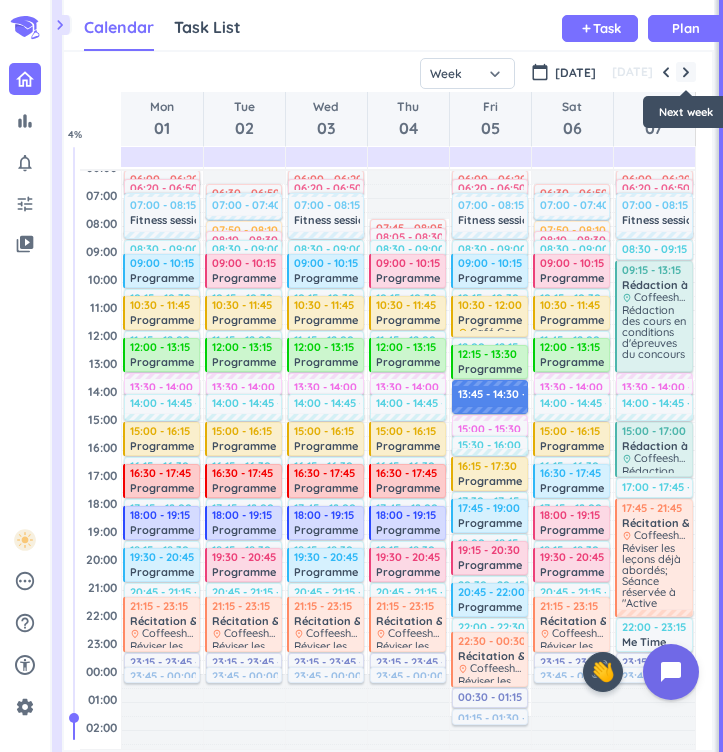 click at bounding box center (686, 72) 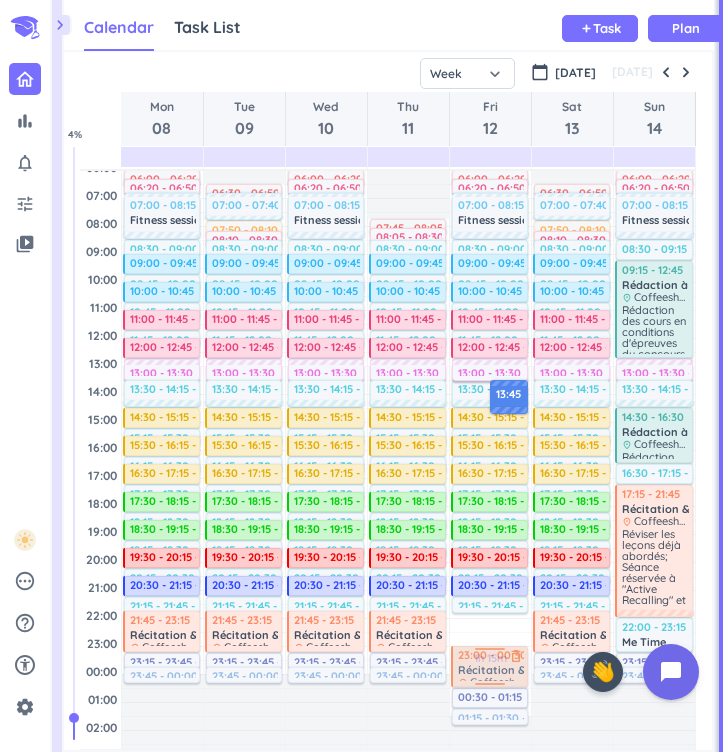drag, startPoint x: 472, startPoint y: 631, endPoint x: 482, endPoint y: 671, distance: 41.231056 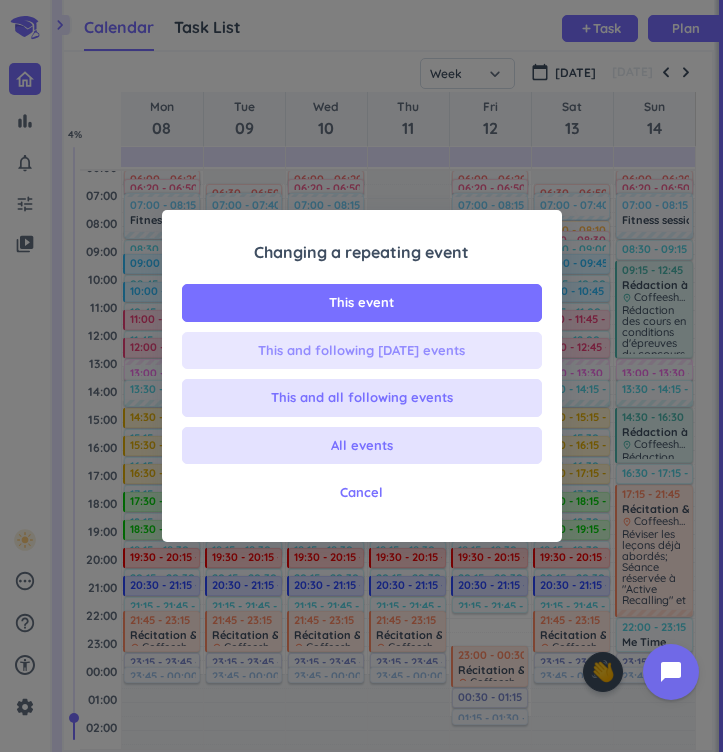 click on "This and following [DATE] events" at bounding box center (361, 351) 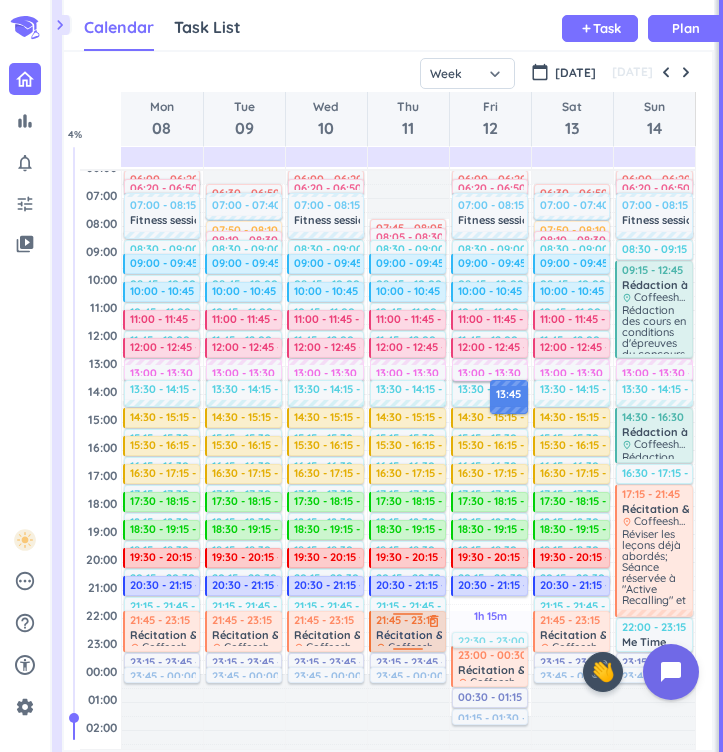 drag, startPoint x: 461, startPoint y: 607, endPoint x: 445, endPoint y: 642, distance: 38.483765 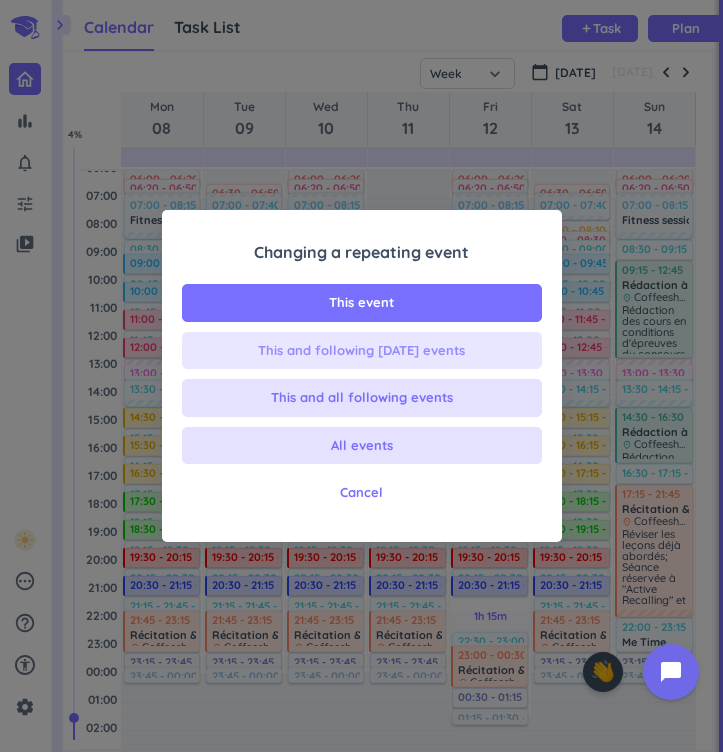 click on "This and following [DATE] events" at bounding box center (361, 351) 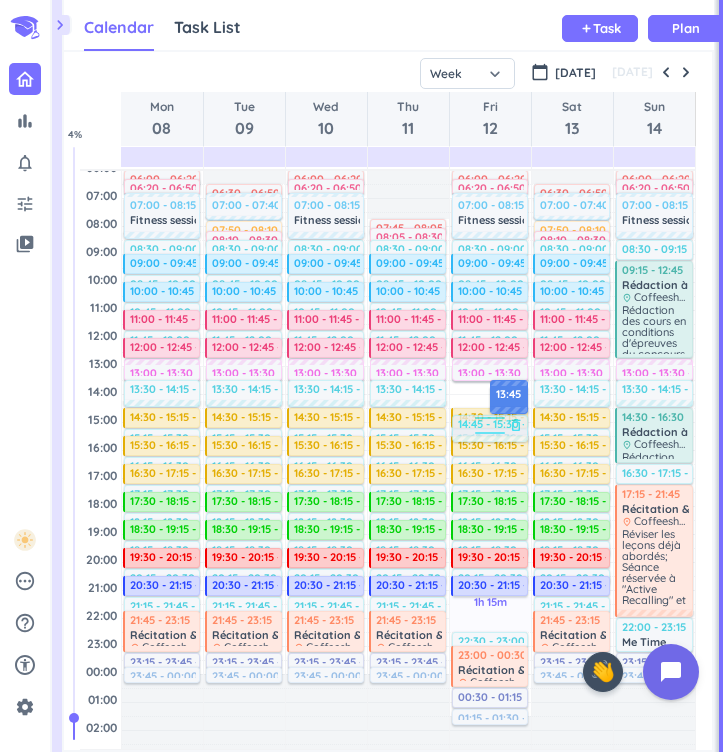drag, startPoint x: 463, startPoint y: 394, endPoint x: 460, endPoint y: 427, distance: 33.13608 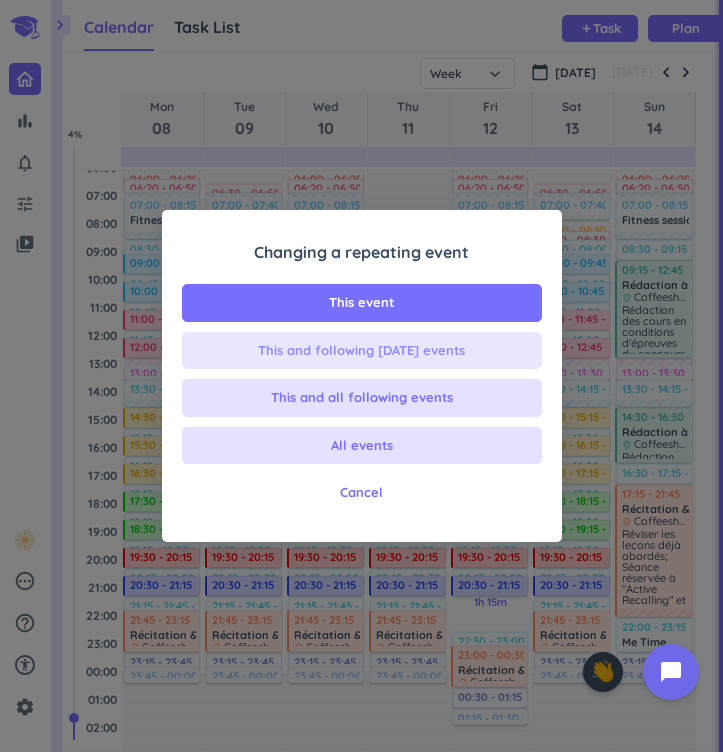 click on "This and following [DATE] events" at bounding box center (361, 351) 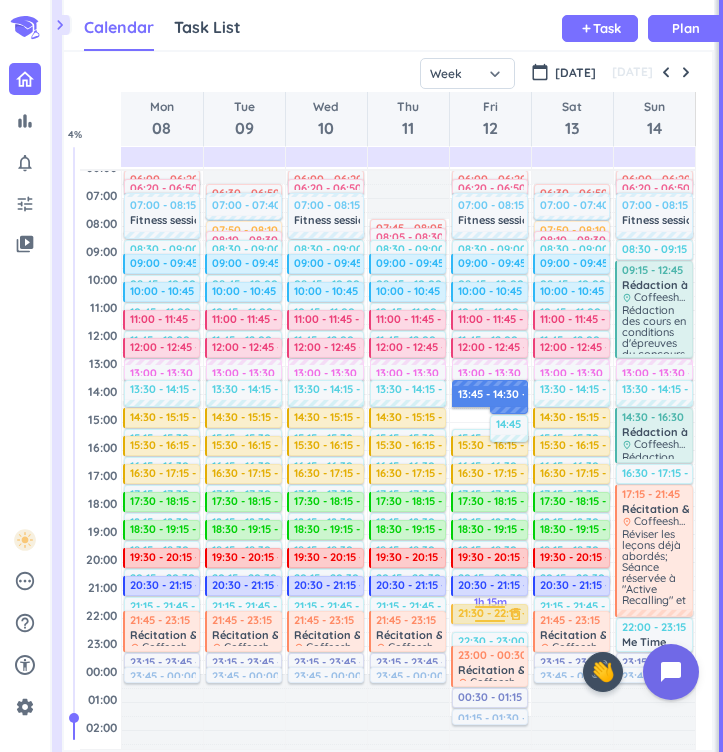 drag, startPoint x: 470, startPoint y: 419, endPoint x: 480, endPoint y: 618, distance: 199.2511 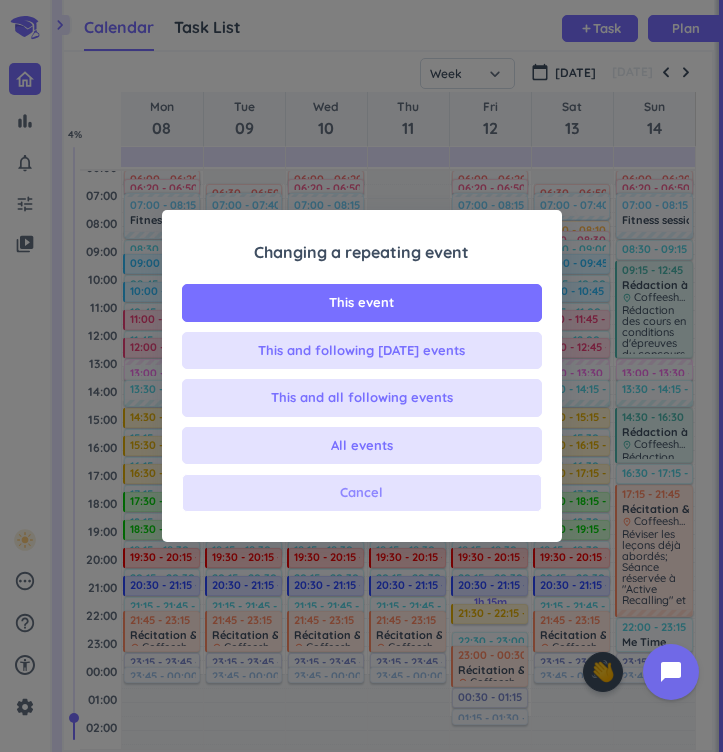 click on "Cancel" at bounding box center [362, 493] 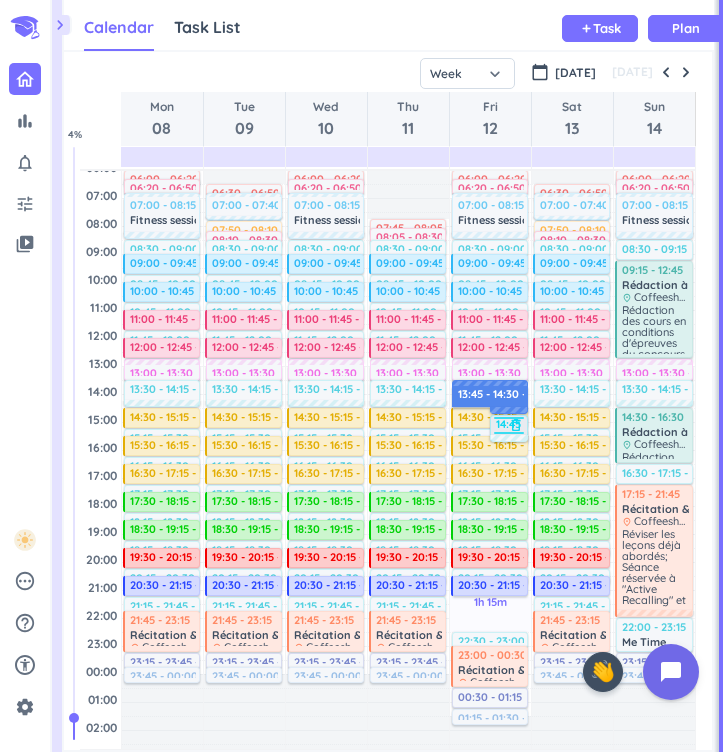 click on "14:45 - 15:30" at bounding box center [531, 424] 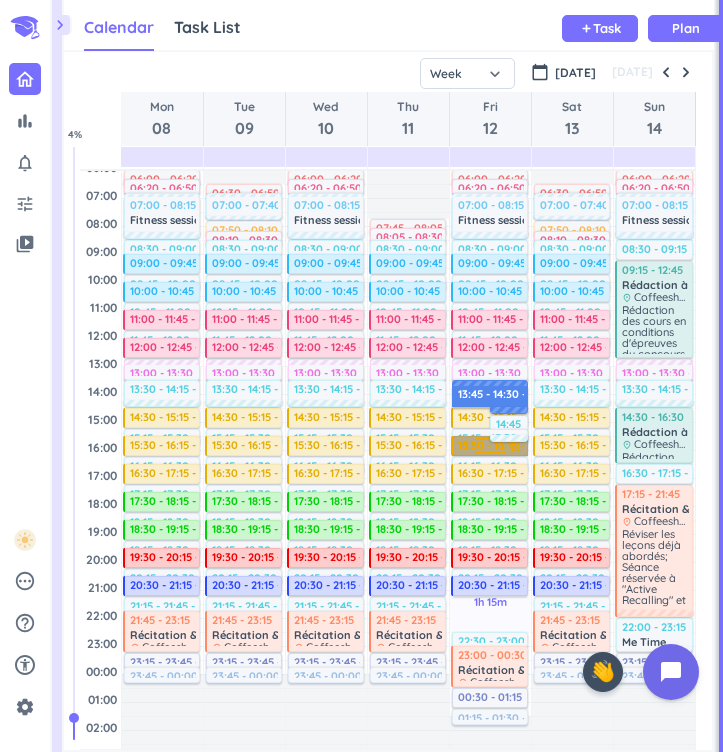 click on "15:30 - 16:15 Programme de Pathologie Médicale delete_outline place Café Cosmos/ Café Atlal Cours №:" at bounding box center (490, 446) 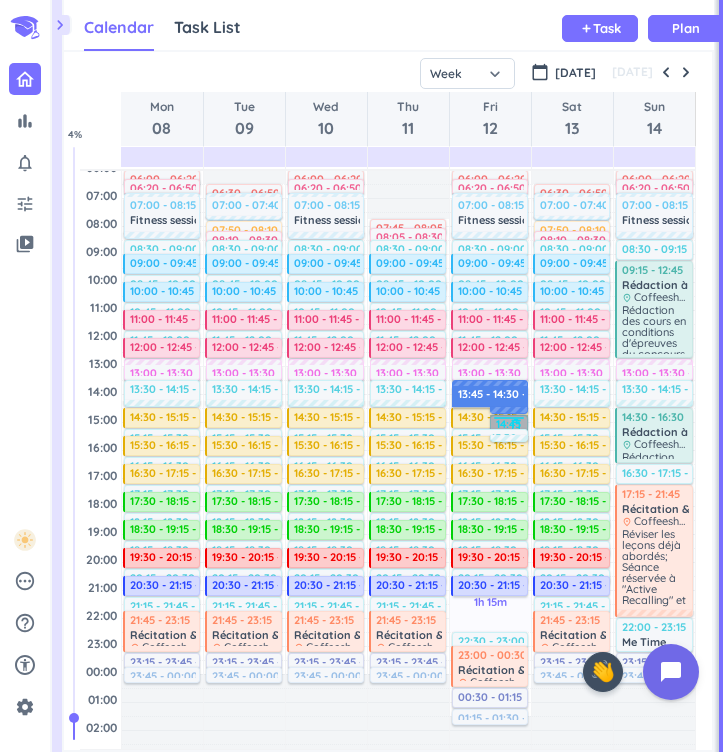 click on "14:45 - 15:30 Me Time delete_outline place Home/Coffeeshop Rest/Power Nap" at bounding box center (509, 425) 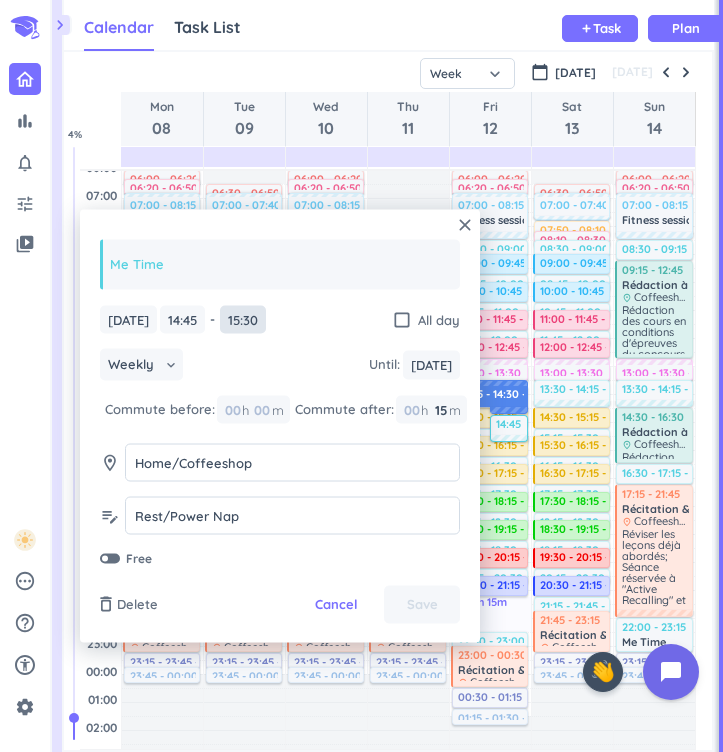 click on "15:30" at bounding box center [243, 319] 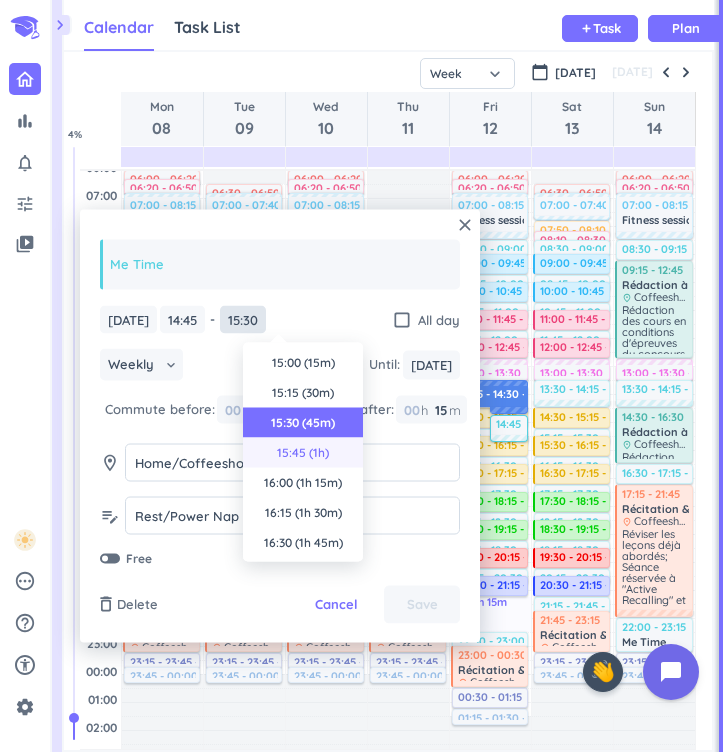 scroll, scrollTop: 0, scrollLeft: 0, axis: both 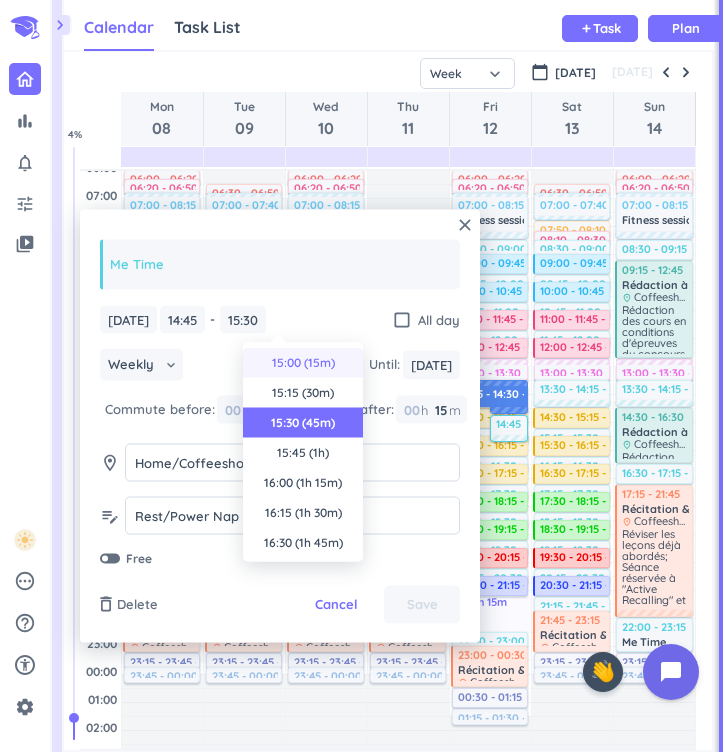click on "15:00 (15m)" at bounding box center (303, 363) 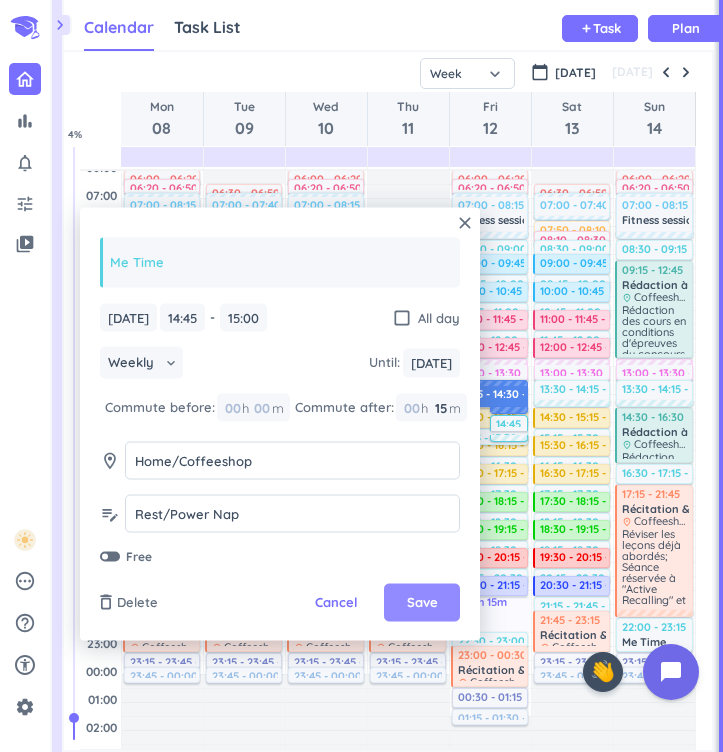 click on "Save" at bounding box center (422, 603) 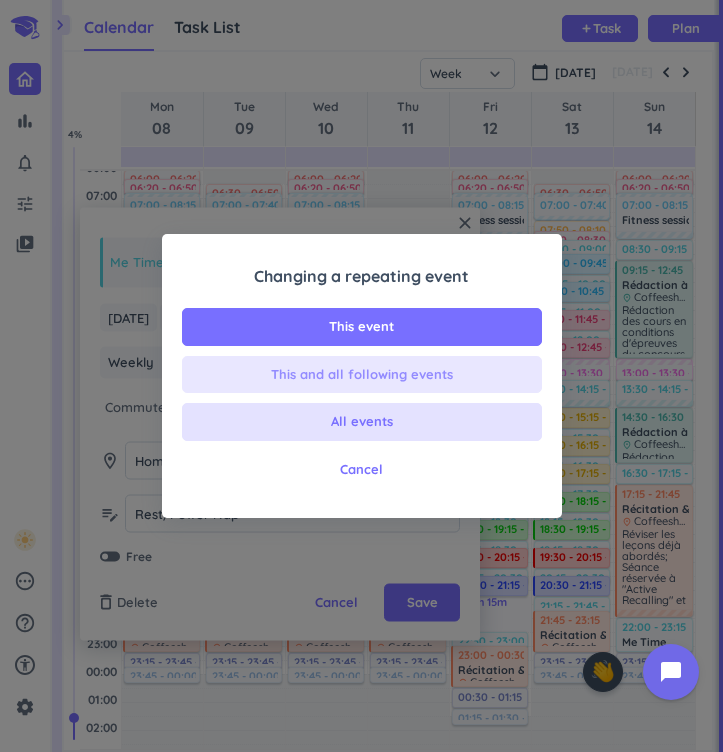 click on "This and all following events" at bounding box center [362, 375] 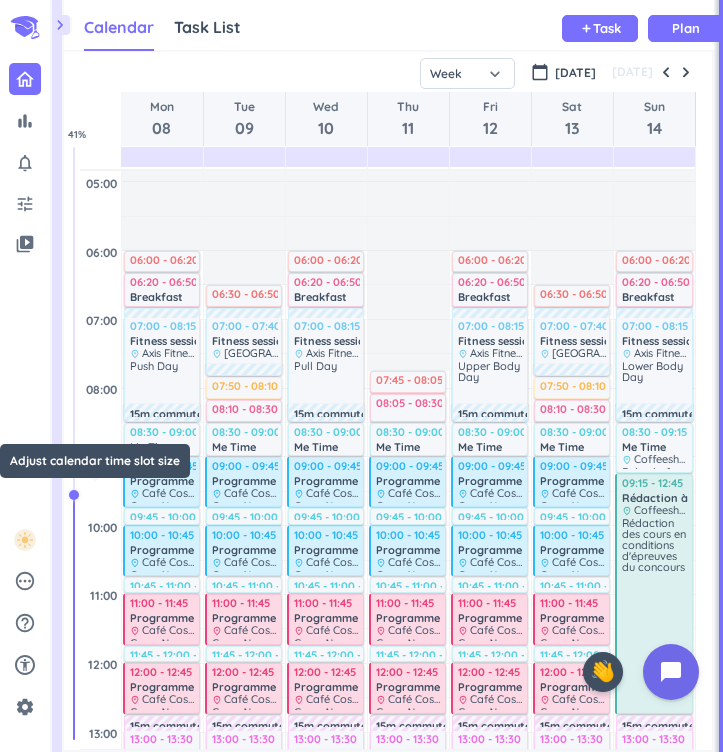 click at bounding box center (75, 443) 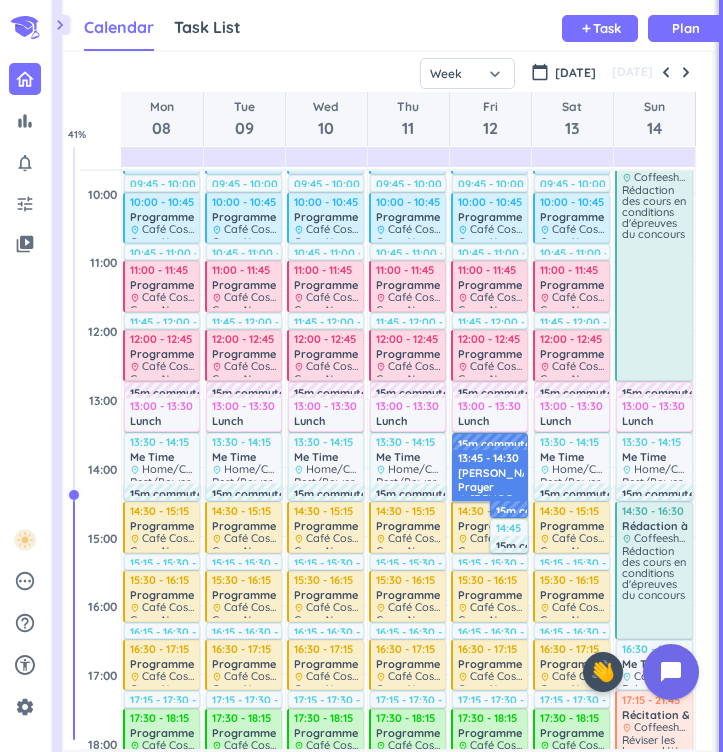 scroll, scrollTop: 439, scrollLeft: 0, axis: vertical 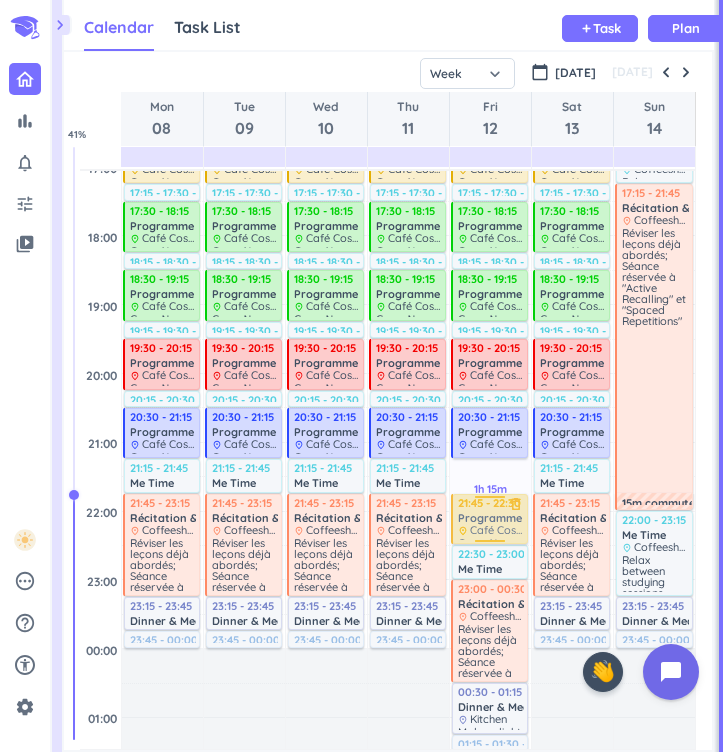 drag, startPoint x: 479, startPoint y: 478, endPoint x: 479, endPoint y: 525, distance: 47 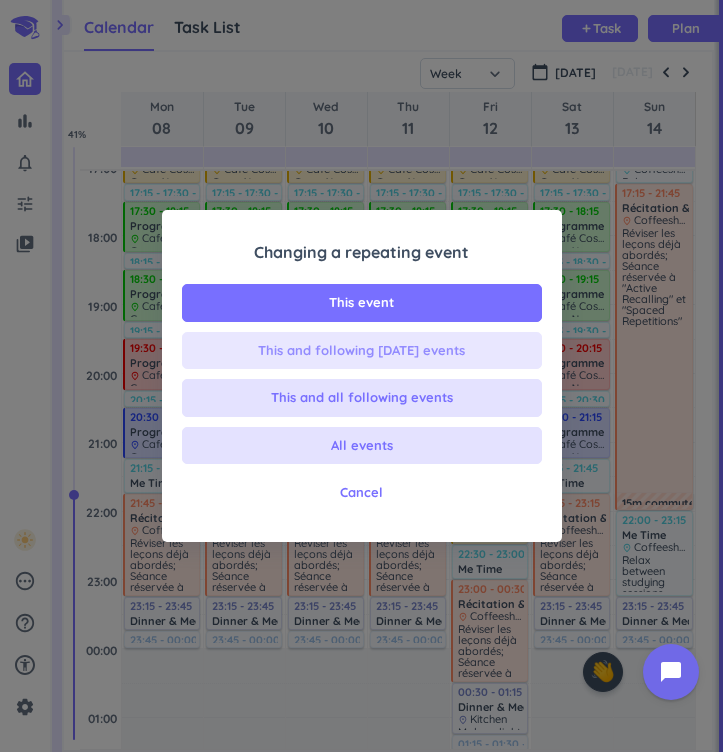 click on "This and following [DATE] events" at bounding box center [361, 351] 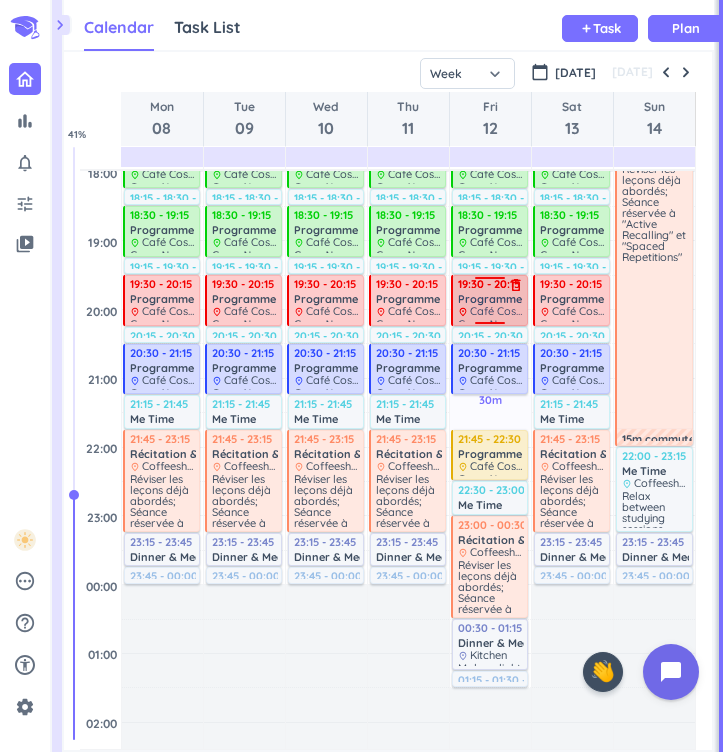 scroll, scrollTop: 968, scrollLeft: 0, axis: vertical 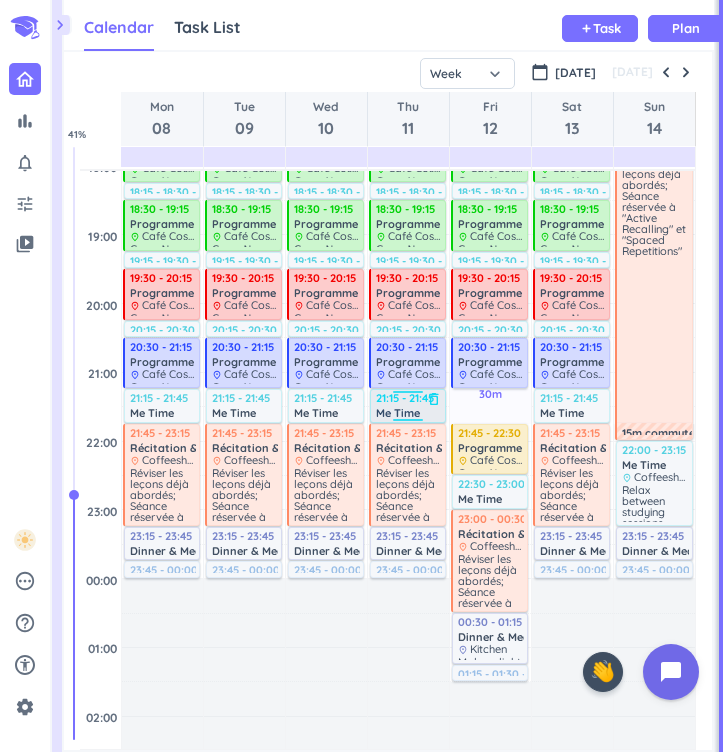 click on "Me Time" at bounding box center [398, 412] 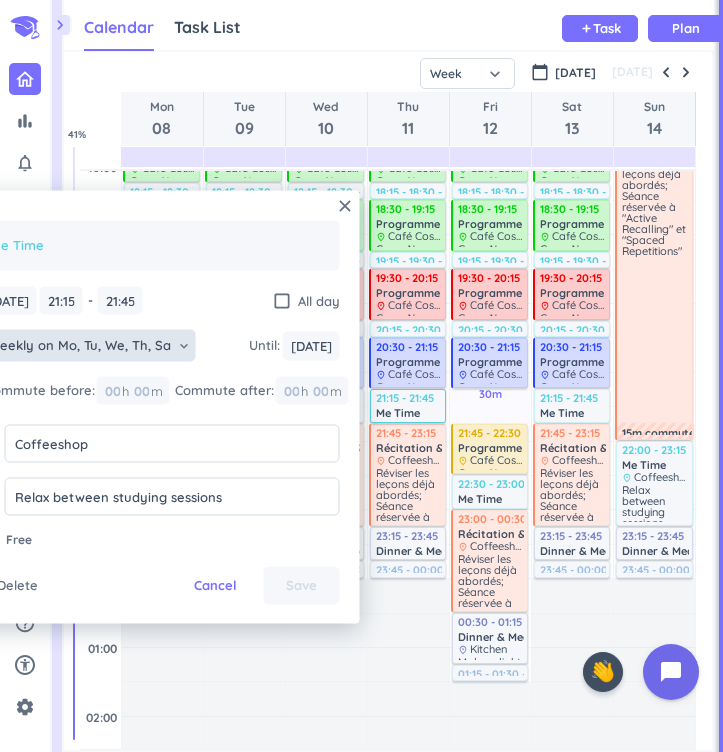 click on "Weekly on Mo, Tu, We, Th, Sa" at bounding box center (79, 346) 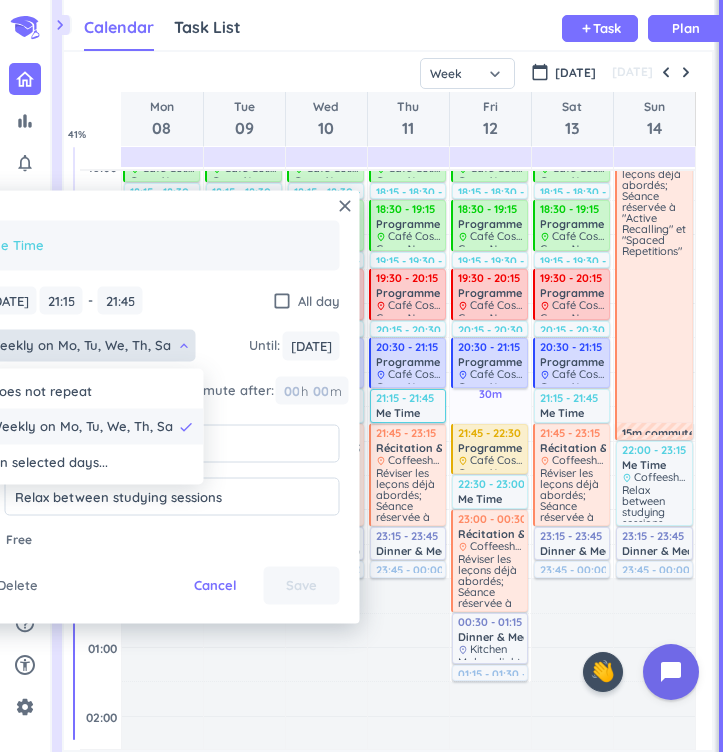 click on "Weekly on Mo, Tu, We, Th, Sa" at bounding box center [81, 427] 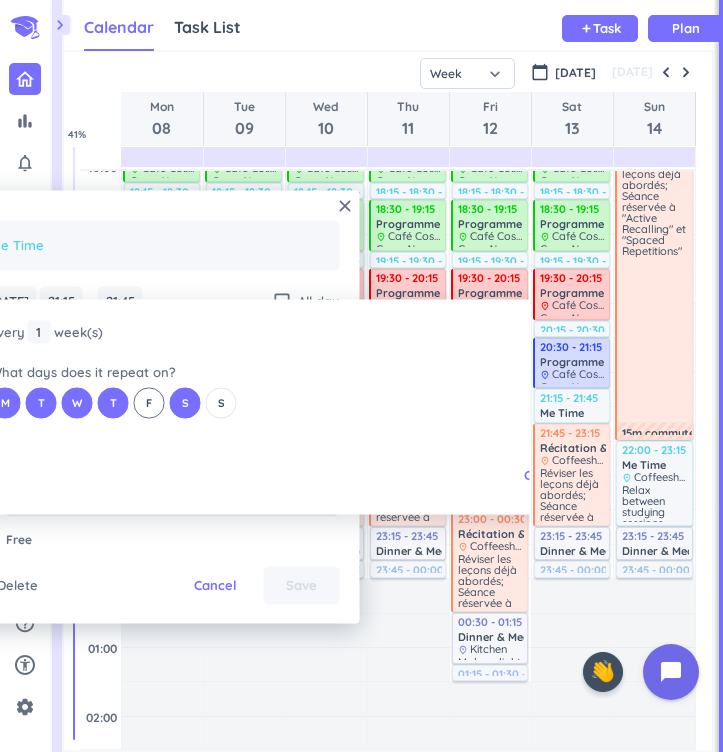 click on "F" at bounding box center (149, 402) 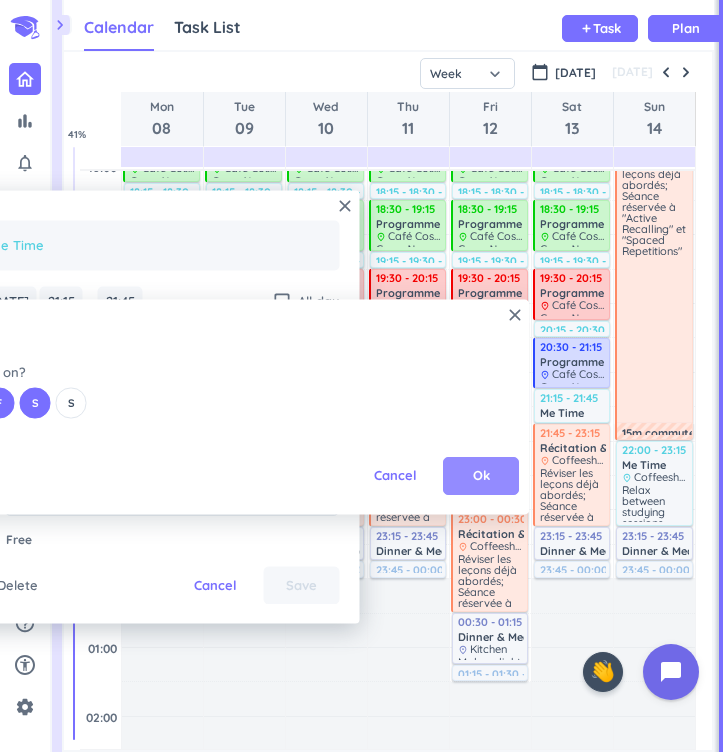 scroll, scrollTop: 0, scrollLeft: 151, axis: horizontal 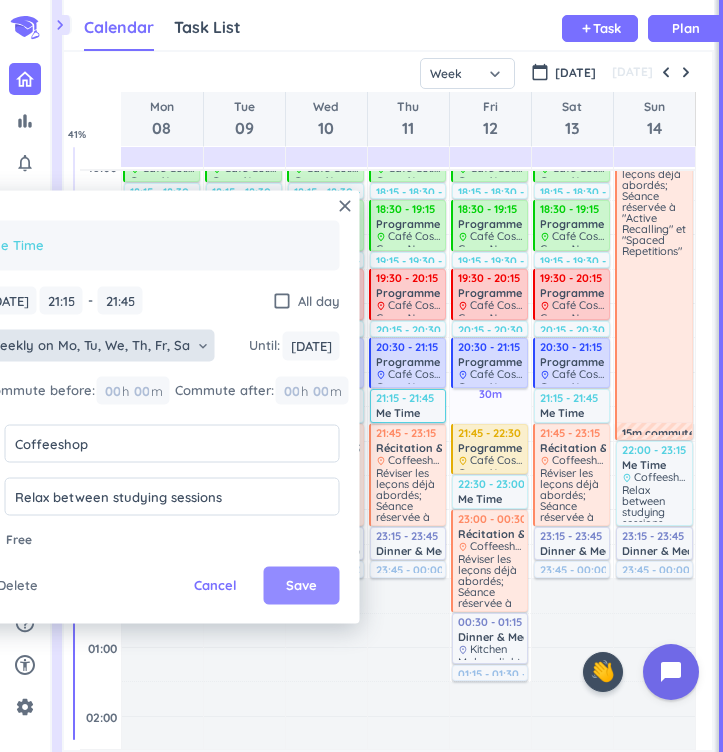 click on "Save" at bounding box center [301, 586] 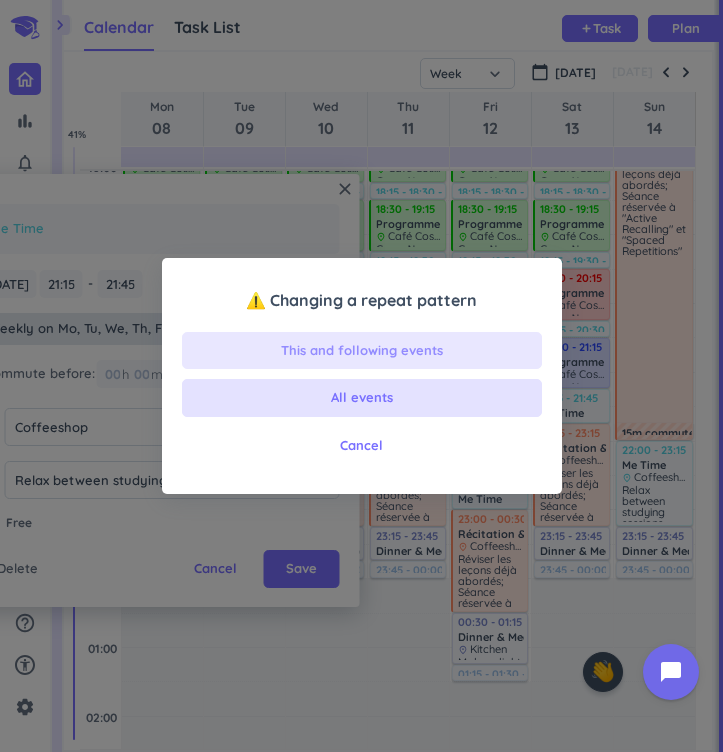 click on "This and following events" at bounding box center (362, 351) 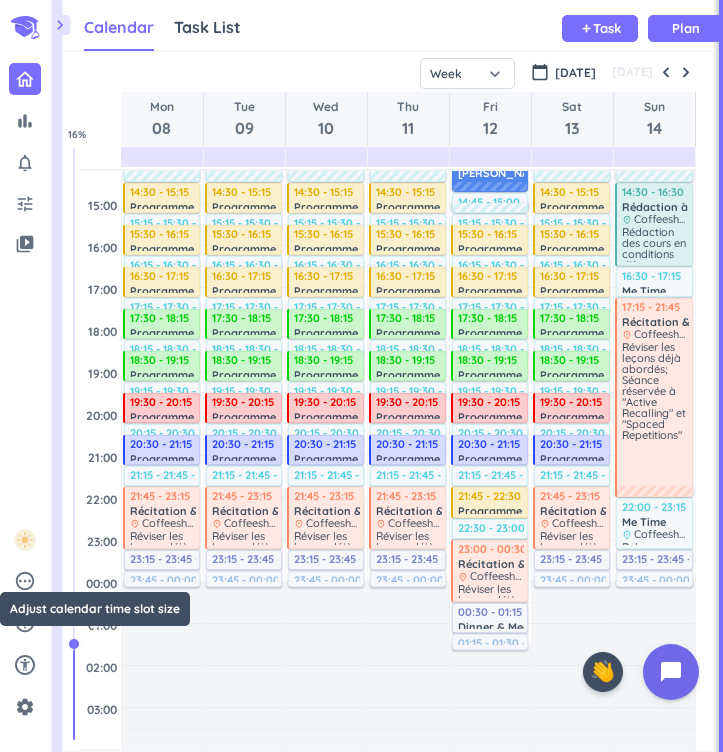 click at bounding box center [75, 443] 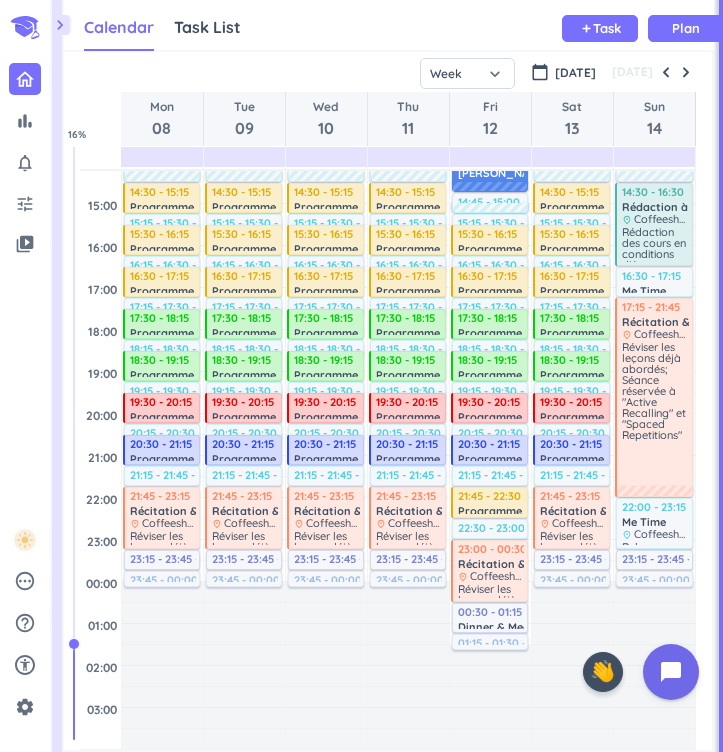 scroll, scrollTop: 429, scrollLeft: 0, axis: vertical 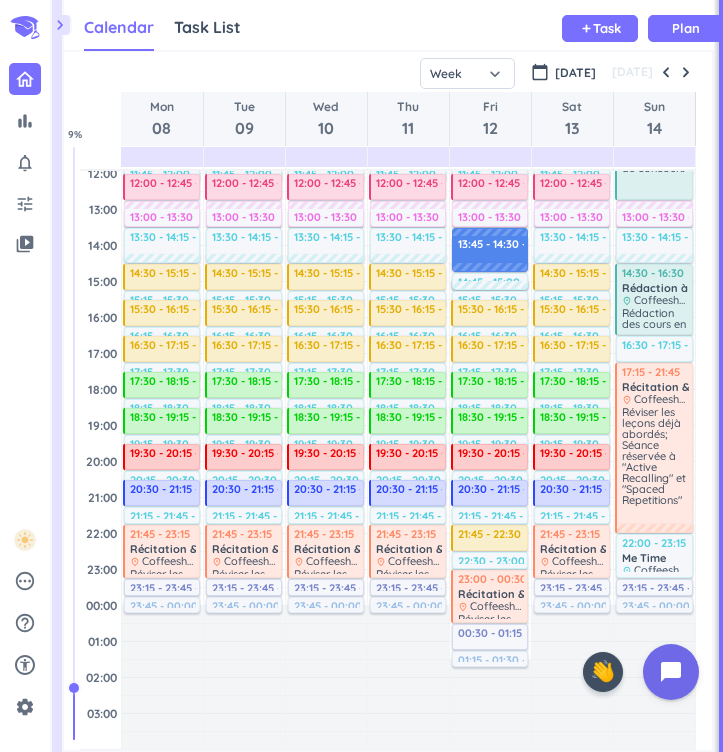 click at bounding box center [75, 443] 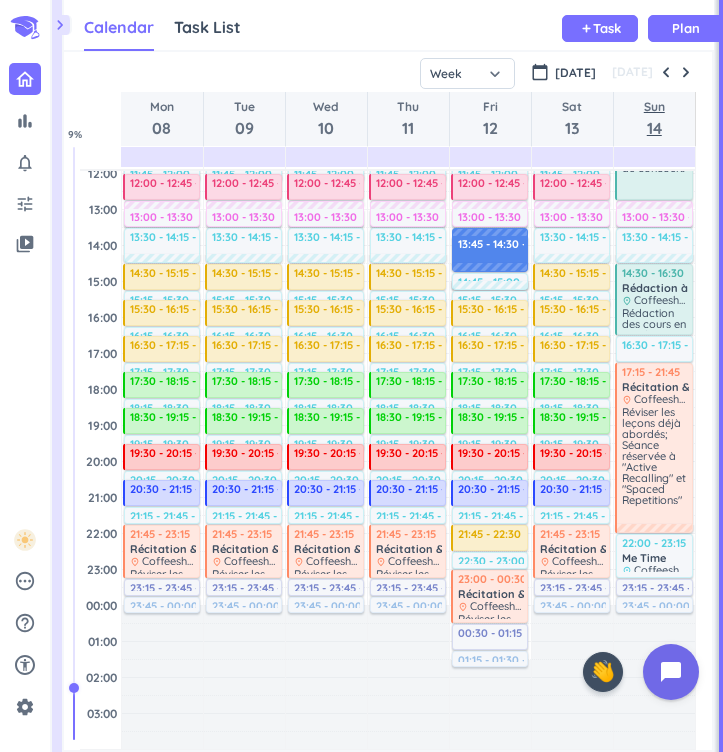 scroll, scrollTop: 285, scrollLeft: 0, axis: vertical 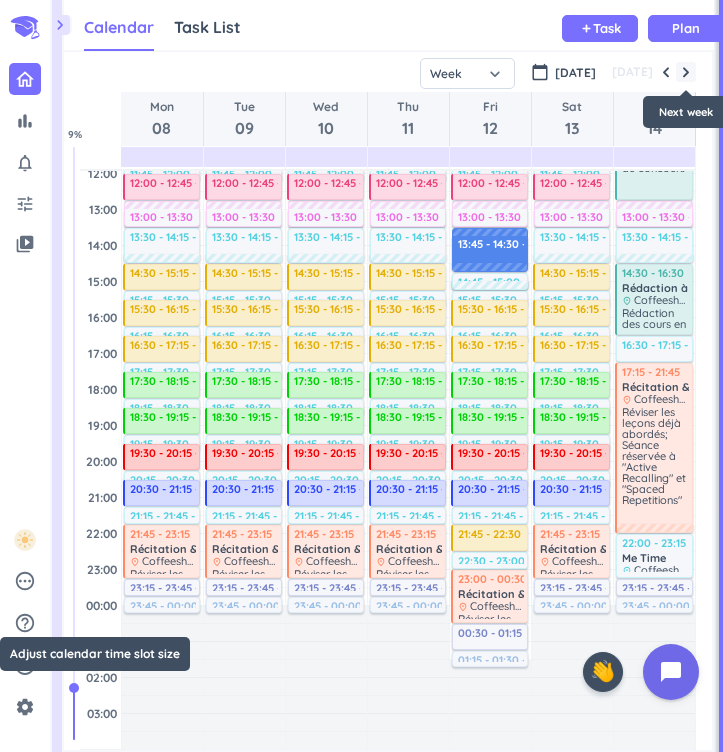 click at bounding box center (686, 72) 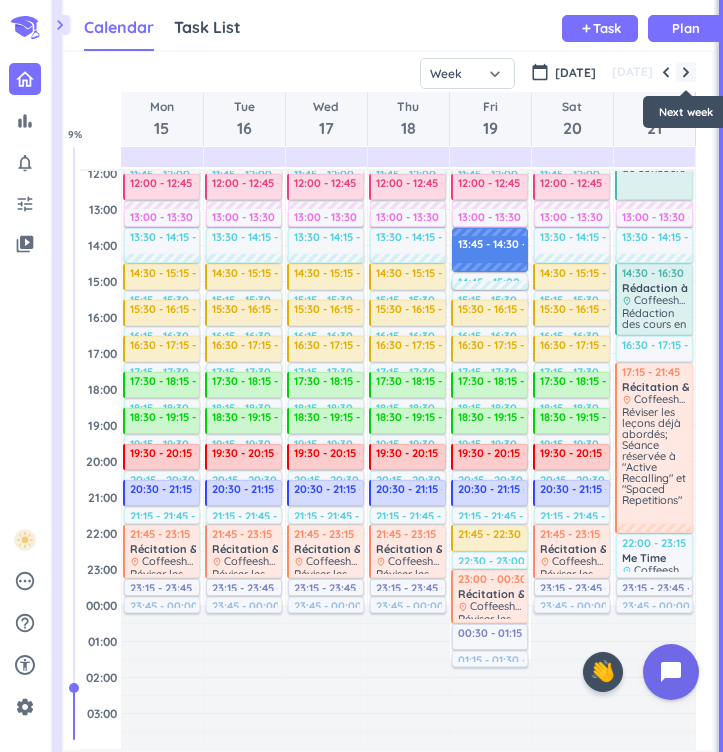 scroll, scrollTop: 73, scrollLeft: 0, axis: vertical 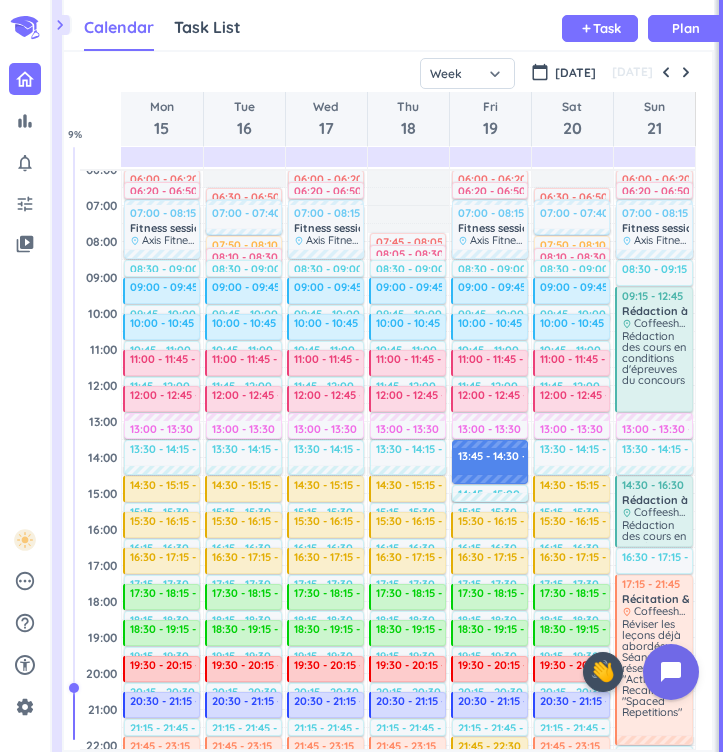 click at bounding box center (75, 443) 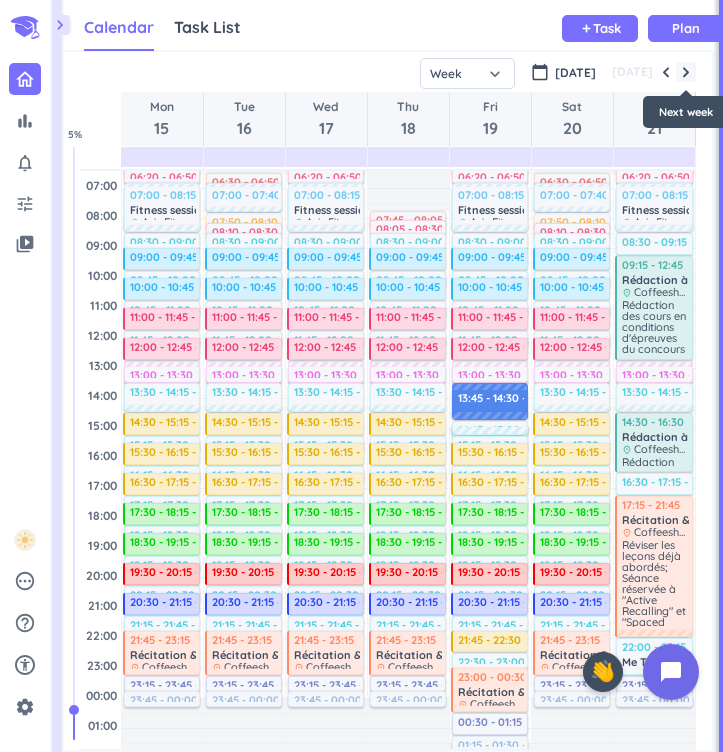 click at bounding box center (686, 72) 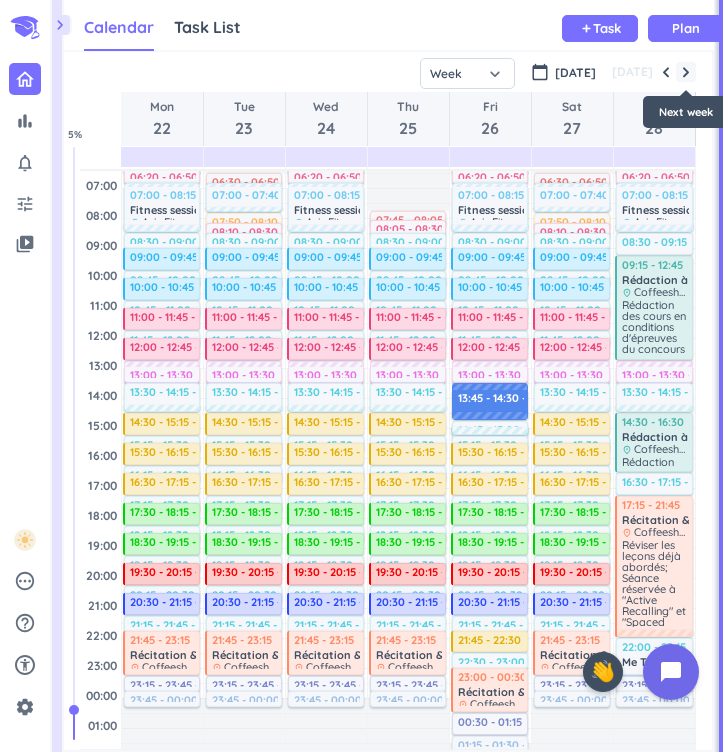 scroll, scrollTop: 61, scrollLeft: 0, axis: vertical 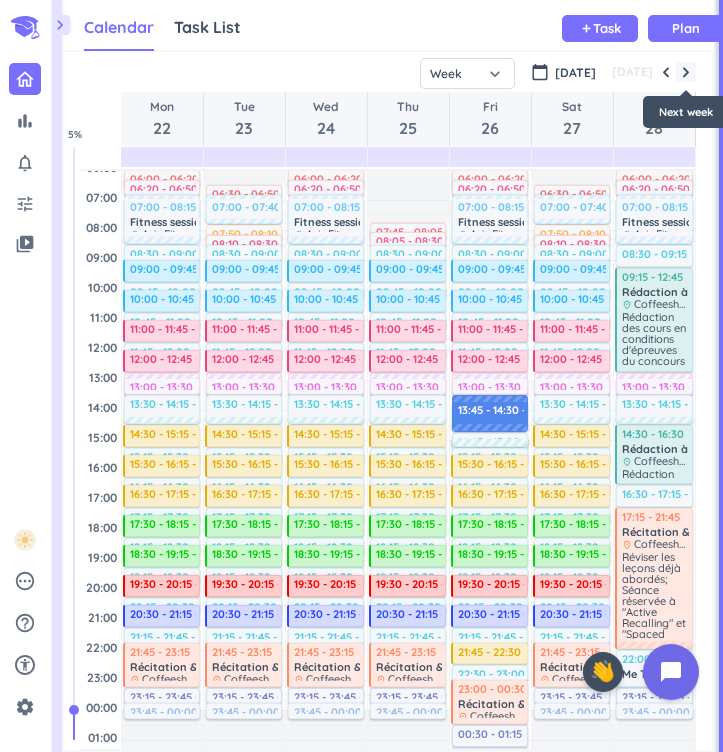 click at bounding box center [686, 72] 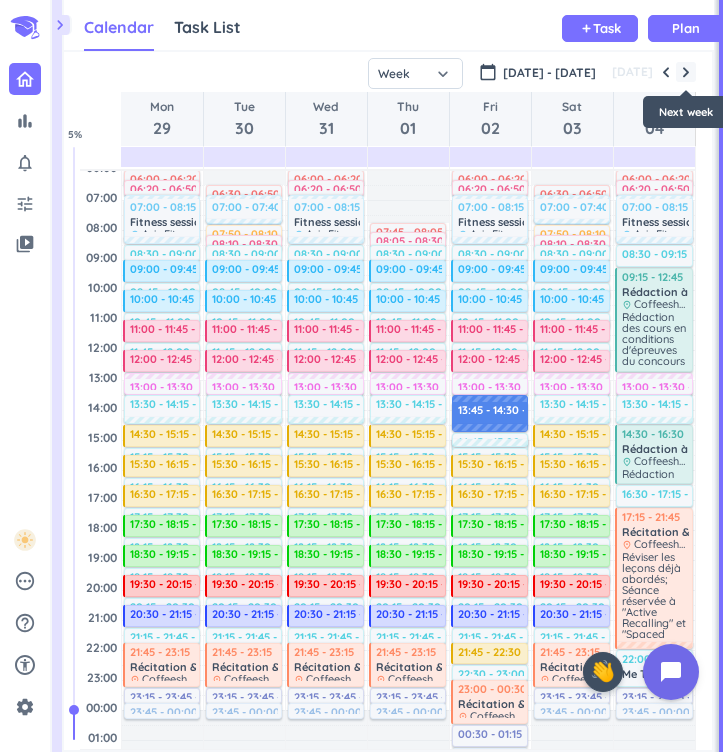 click at bounding box center (686, 72) 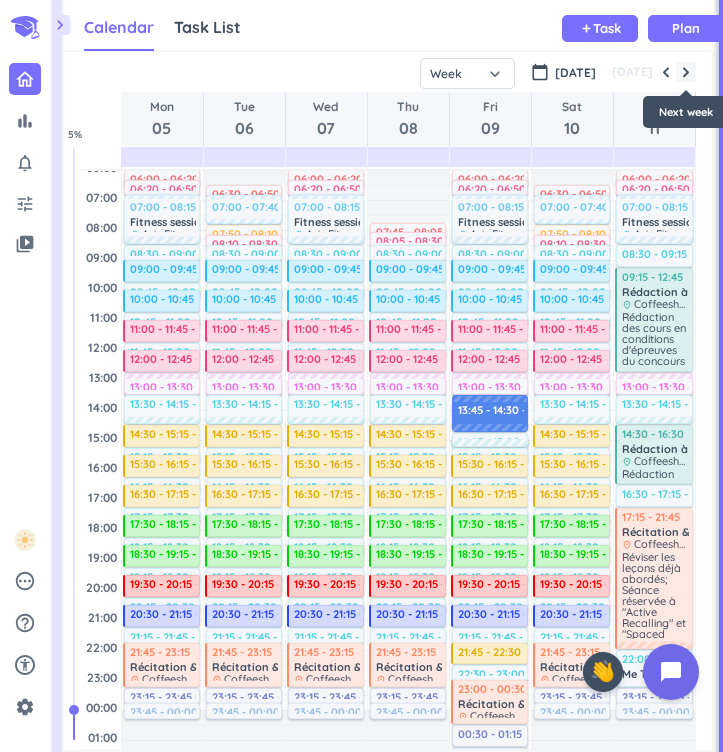 click at bounding box center (686, 72) 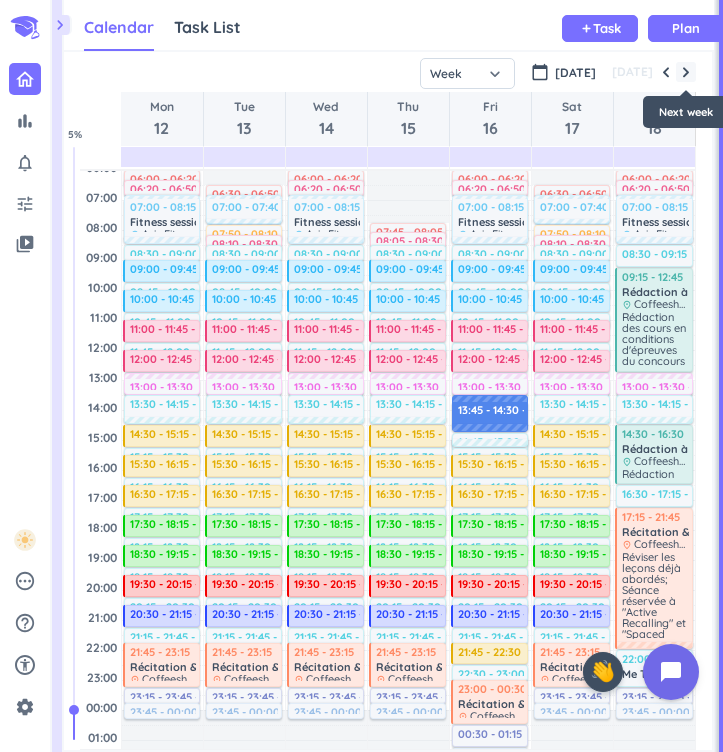 click at bounding box center (686, 72) 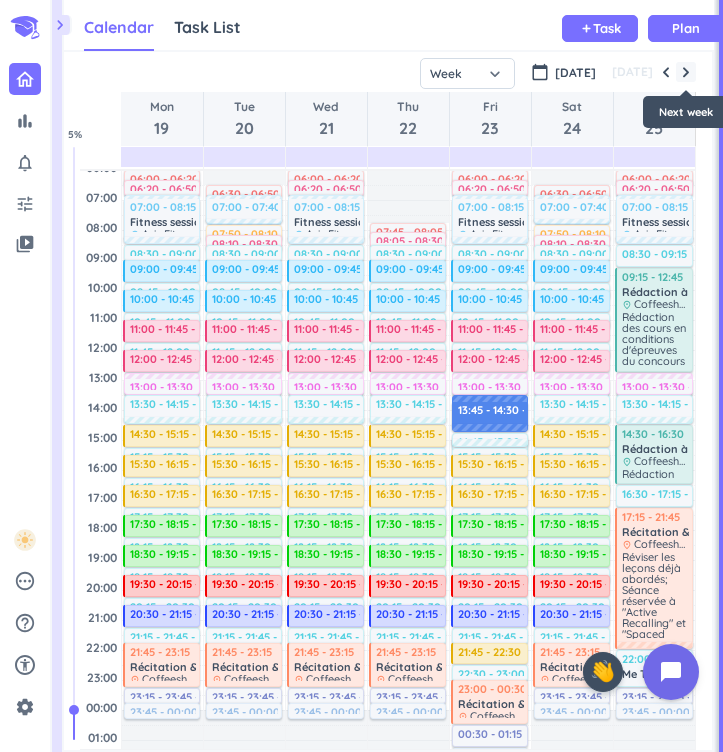 click at bounding box center [686, 72] 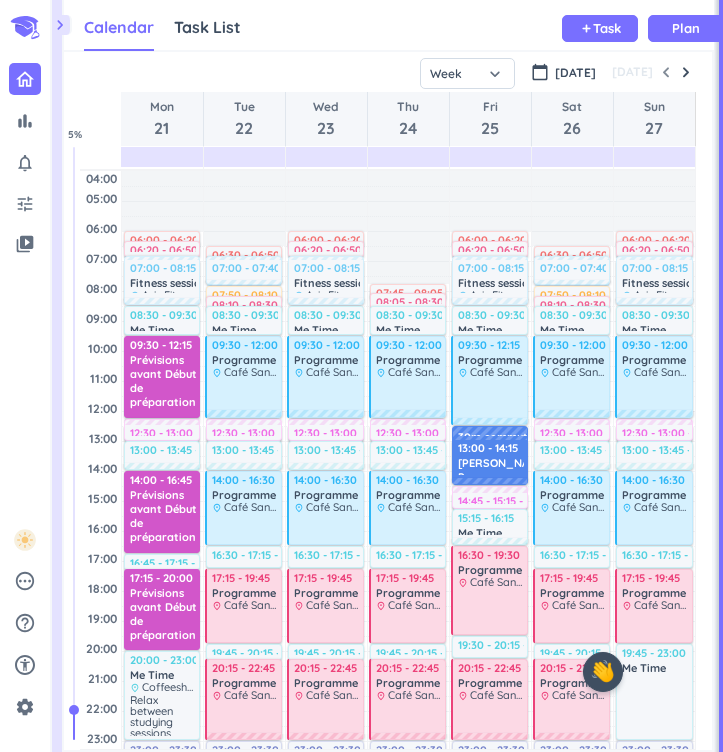 scroll, scrollTop: 0, scrollLeft: 0, axis: both 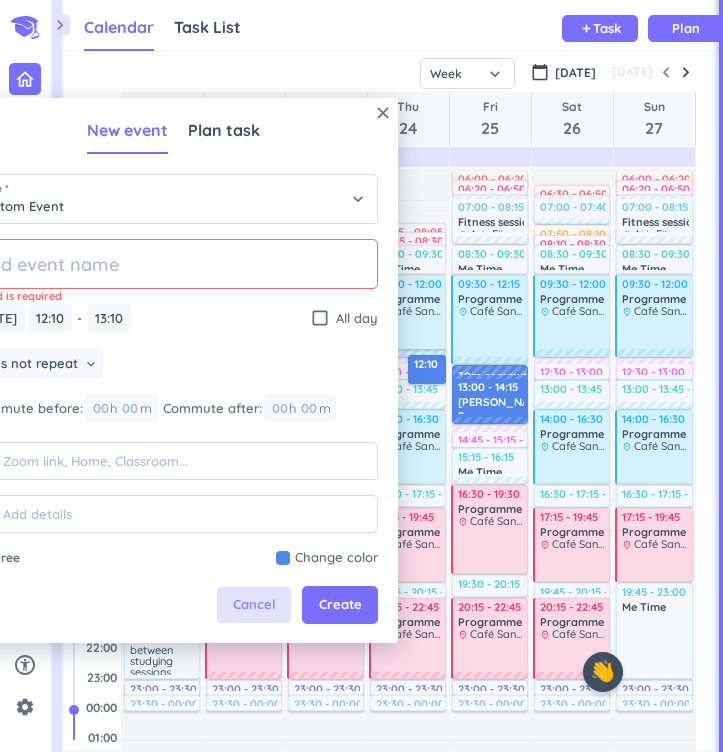 click on "Cancel" at bounding box center (254, 605) 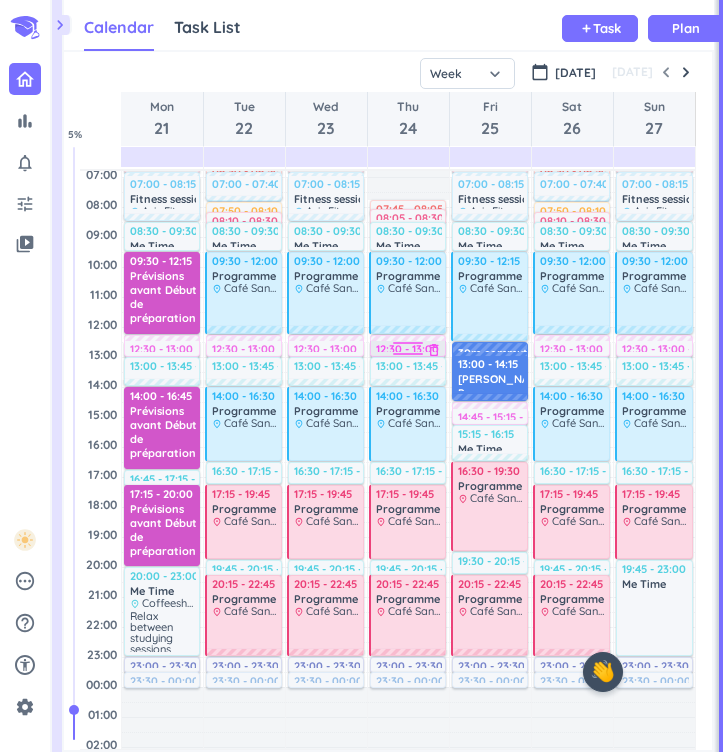 scroll, scrollTop: 86, scrollLeft: 0, axis: vertical 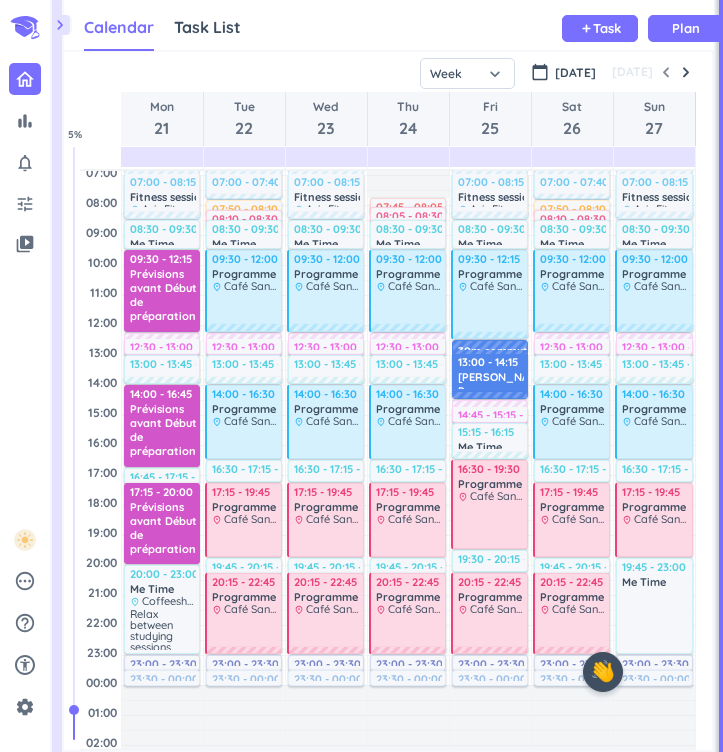 click at bounding box center (408, 332) 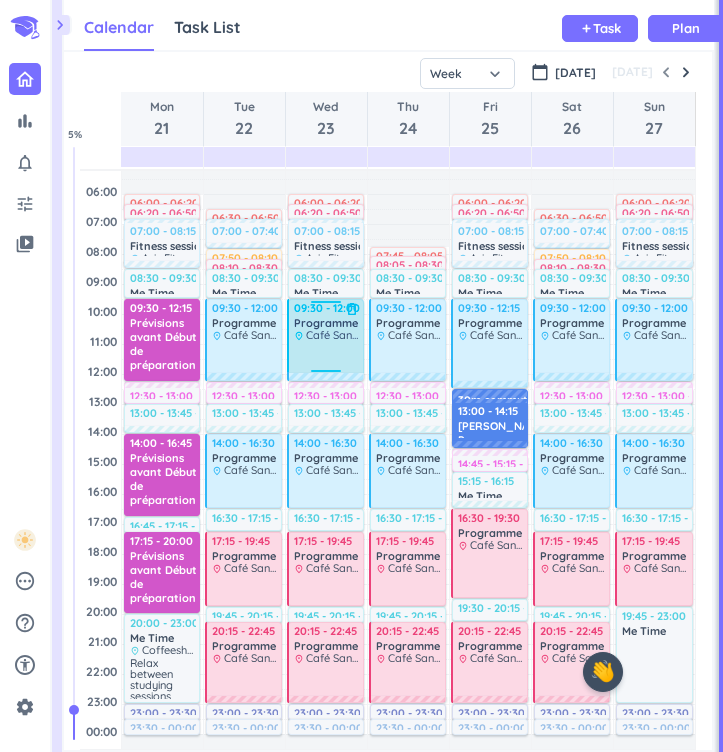 scroll, scrollTop: 35, scrollLeft: 0, axis: vertical 